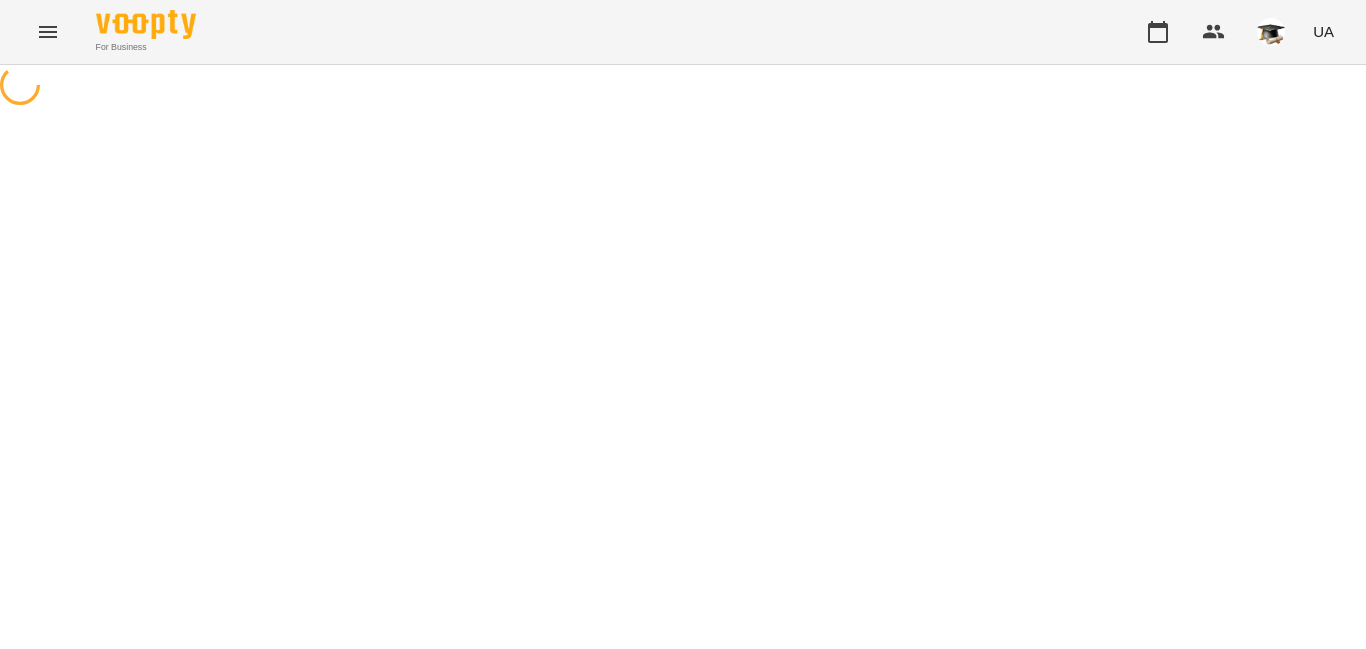 scroll, scrollTop: 0, scrollLeft: 0, axis: both 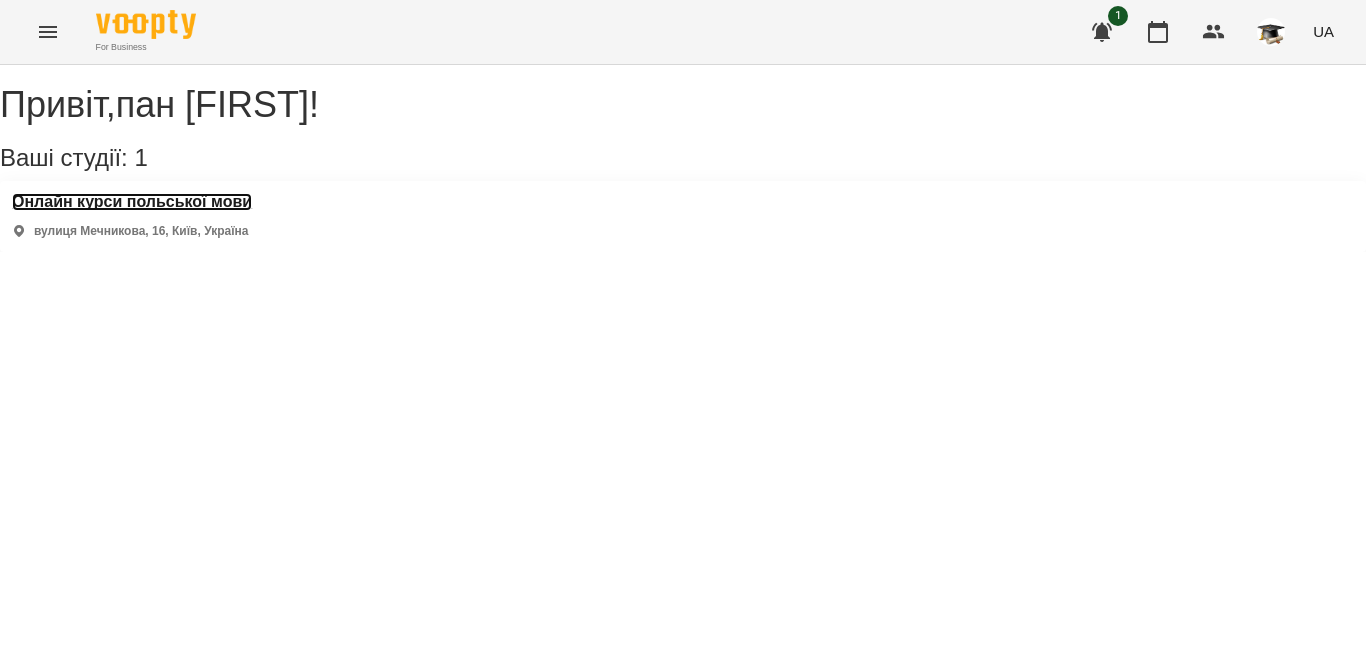 click on "Онлайн курси польської мови" at bounding box center [132, 202] 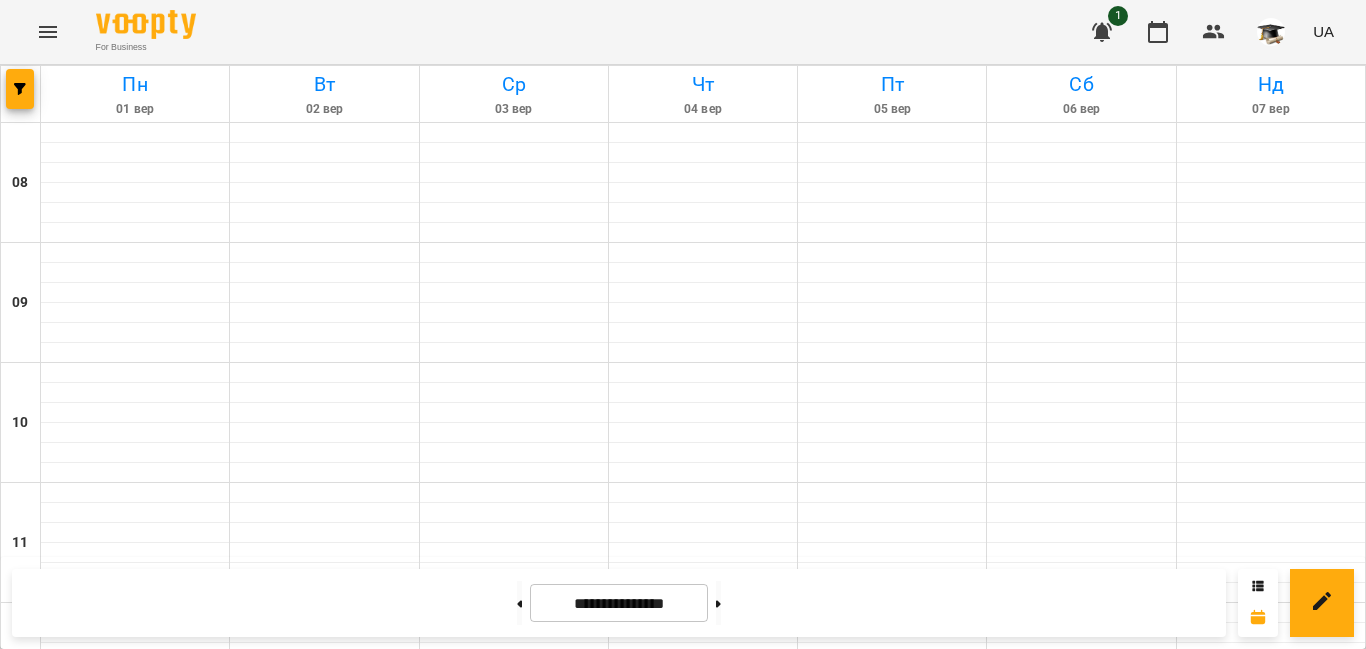 scroll, scrollTop: 900, scrollLeft: 0, axis: vertical 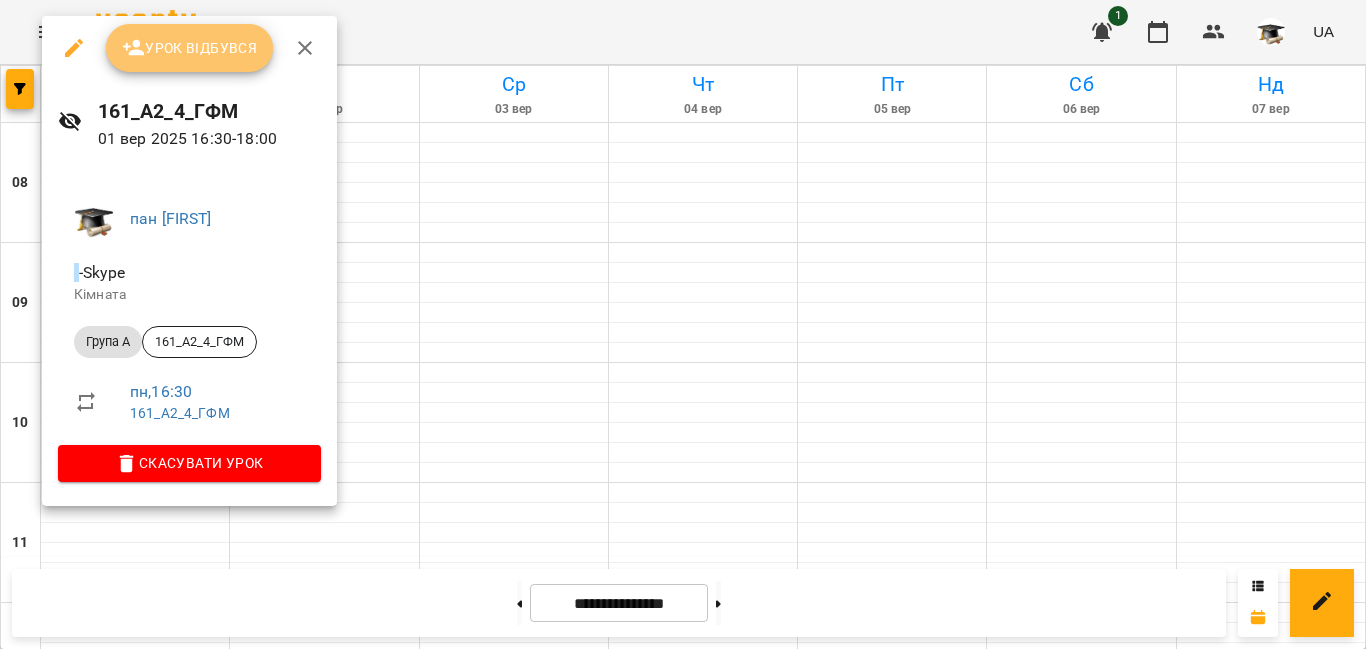 click on "Урок відбувся" at bounding box center (190, 48) 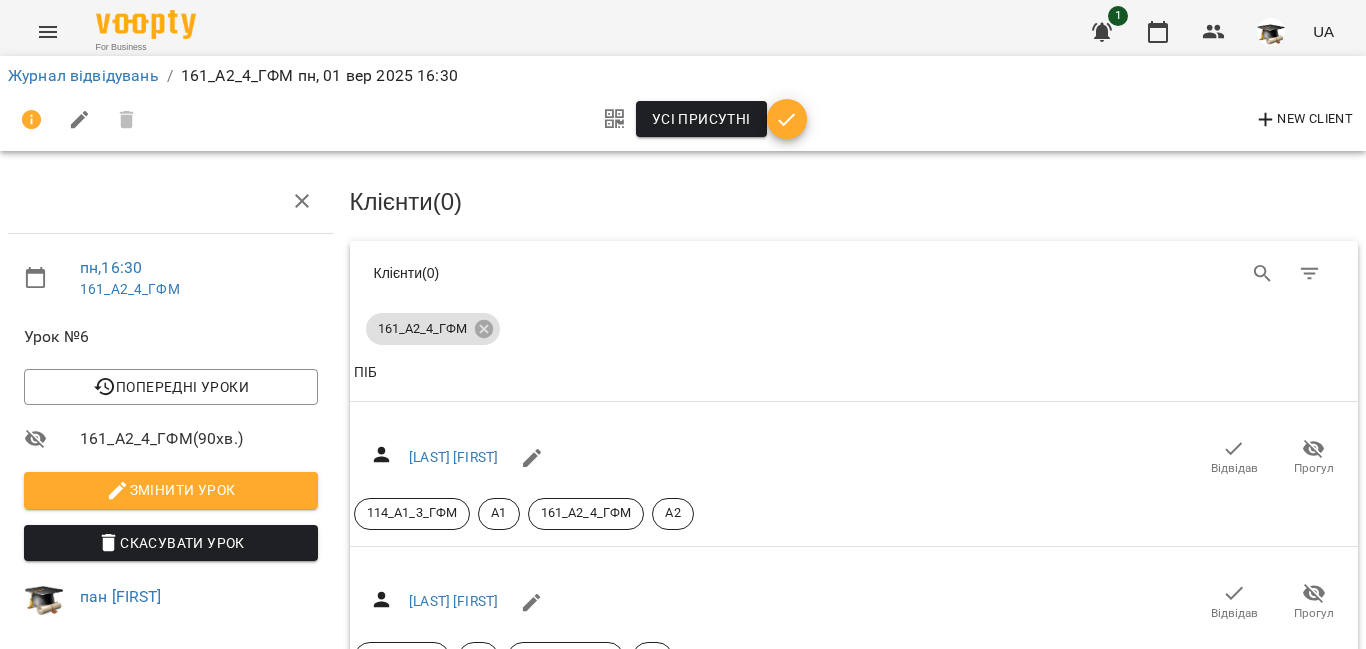 scroll, scrollTop: 356, scrollLeft: 0, axis: vertical 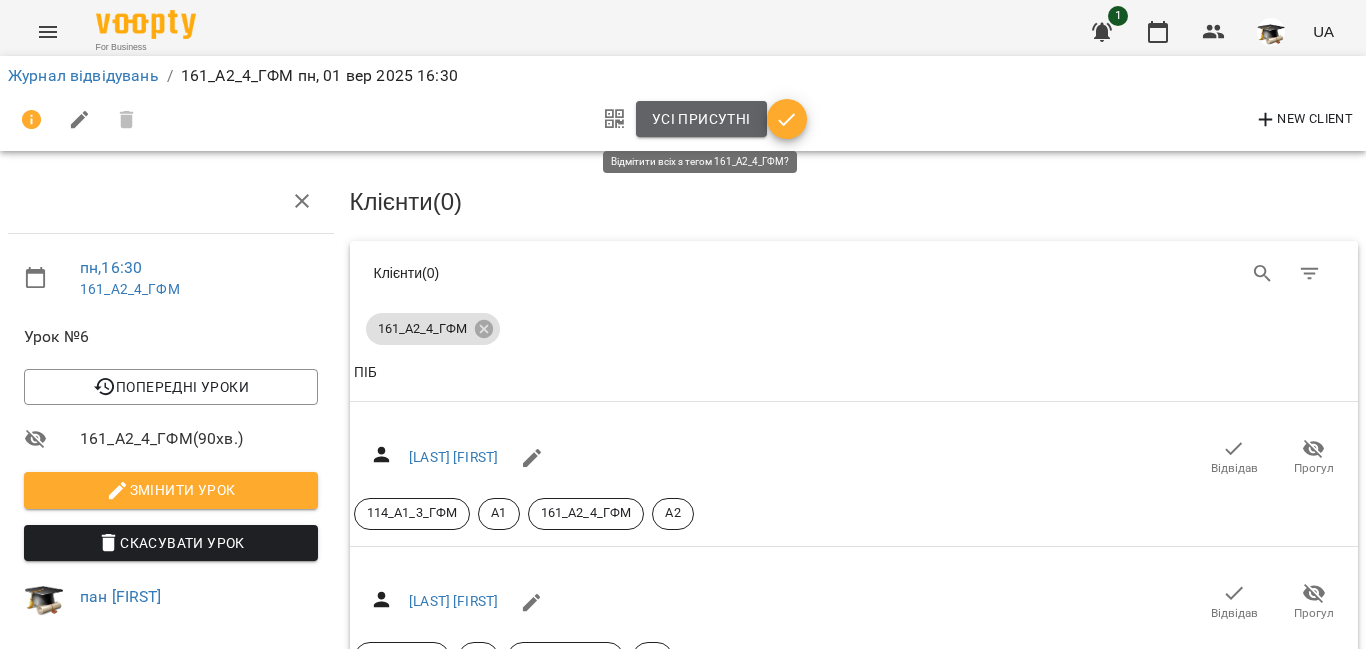 click on "Усі присутні" at bounding box center (701, 119) 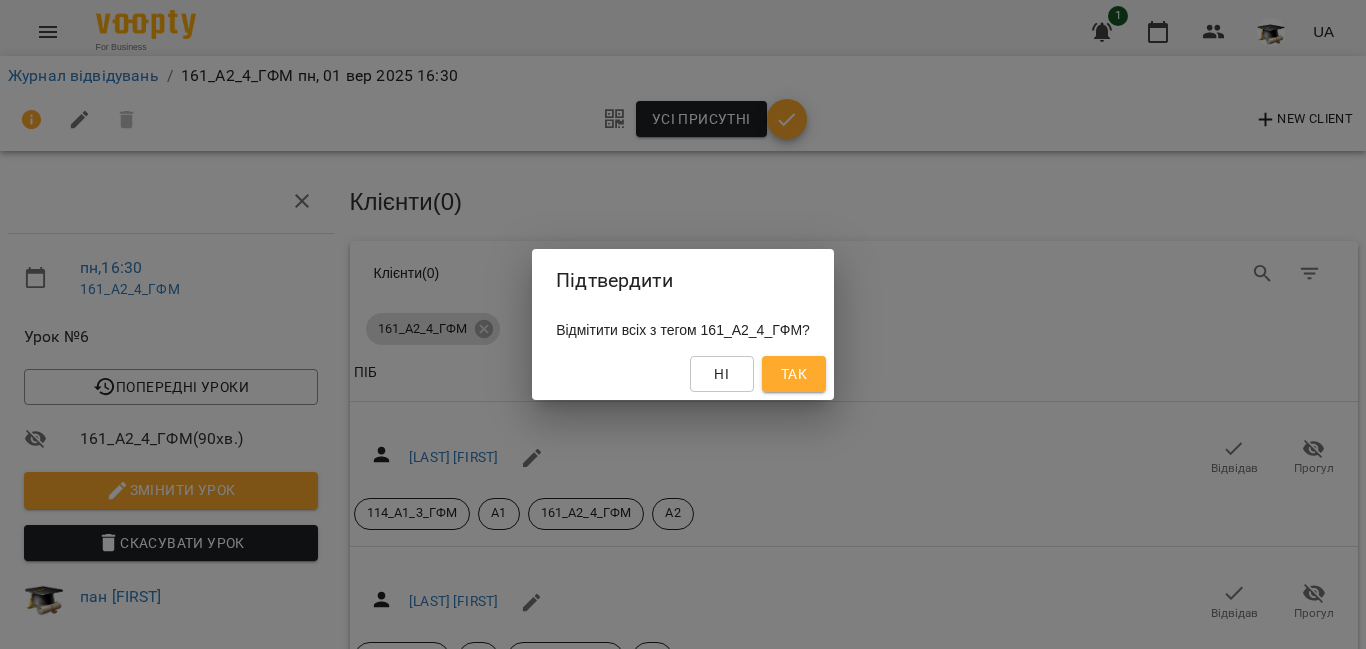 click on "Так" at bounding box center (794, 374) 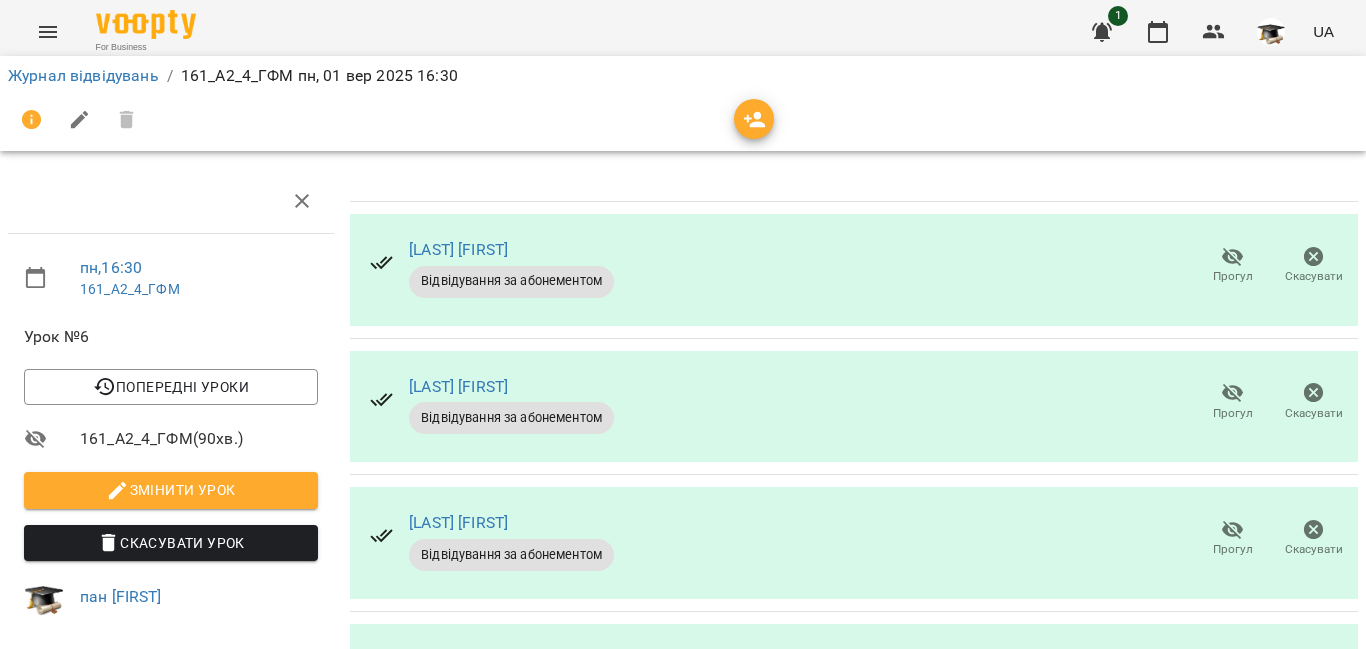scroll, scrollTop: 356, scrollLeft: 0, axis: vertical 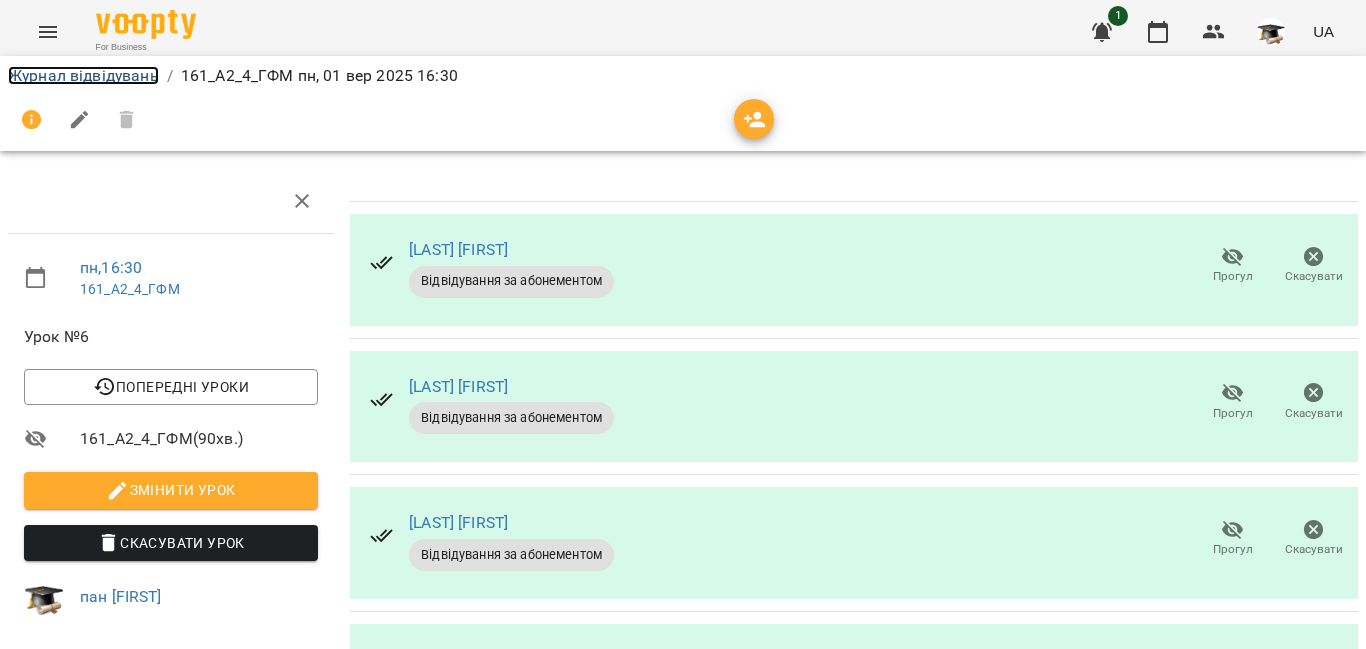 click on "Журнал відвідувань" at bounding box center [83, 75] 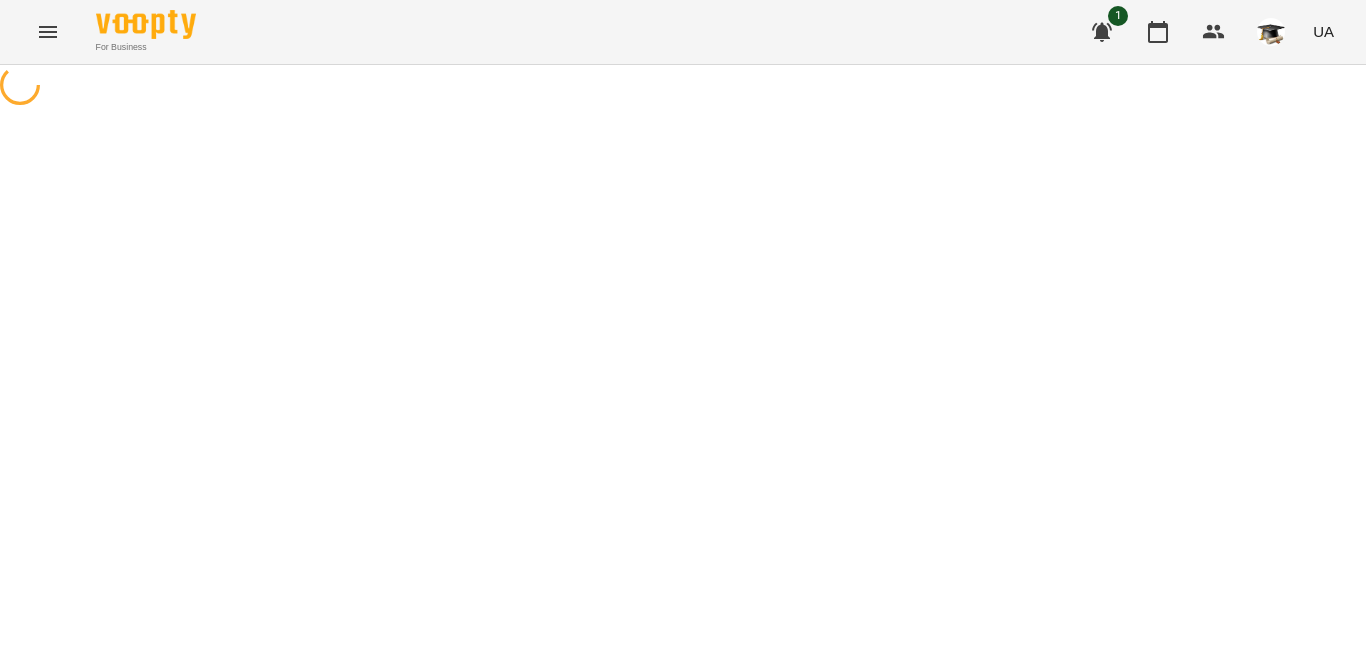 scroll, scrollTop: 0, scrollLeft: 0, axis: both 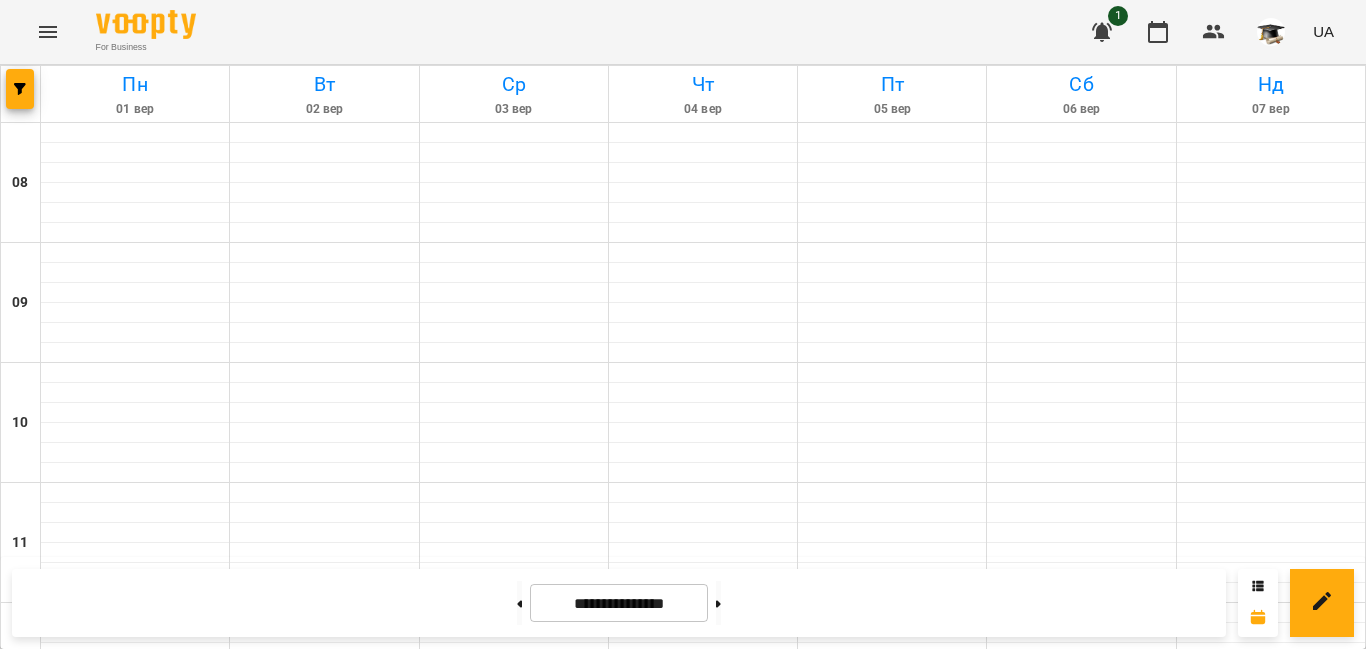 click on "16:30" at bounding box center [257, 1171] 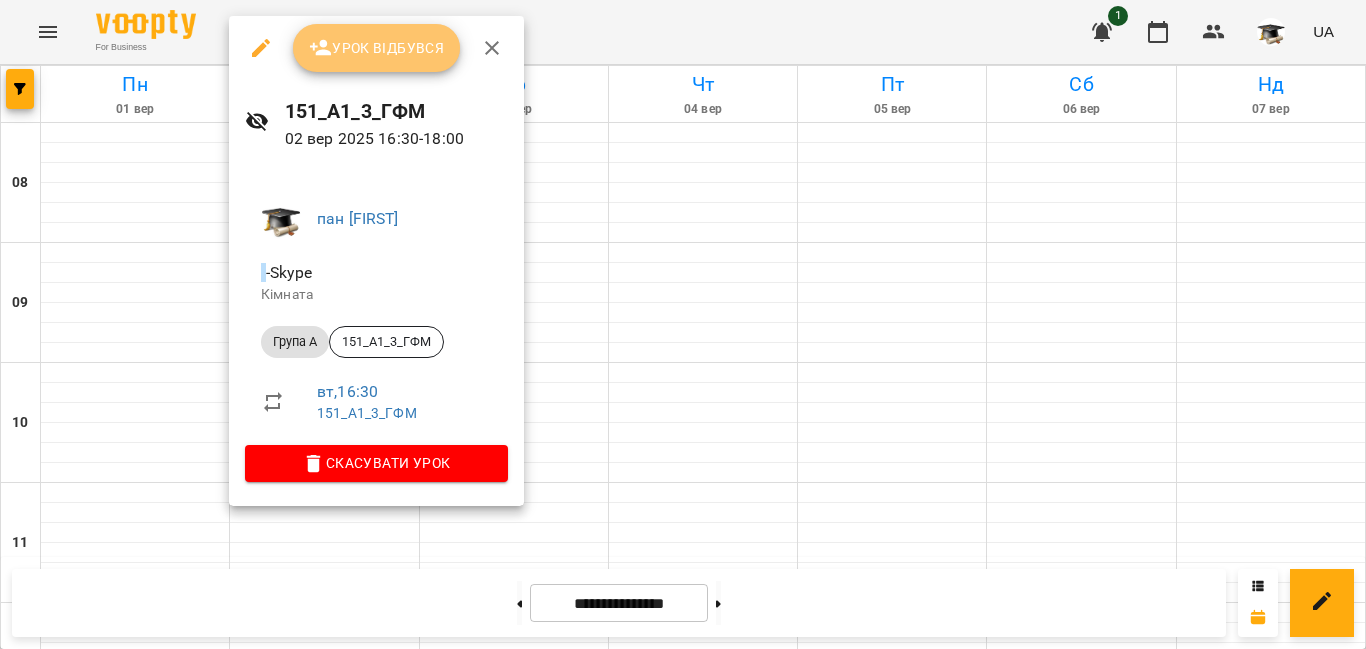 click on "Урок відбувся" at bounding box center [377, 48] 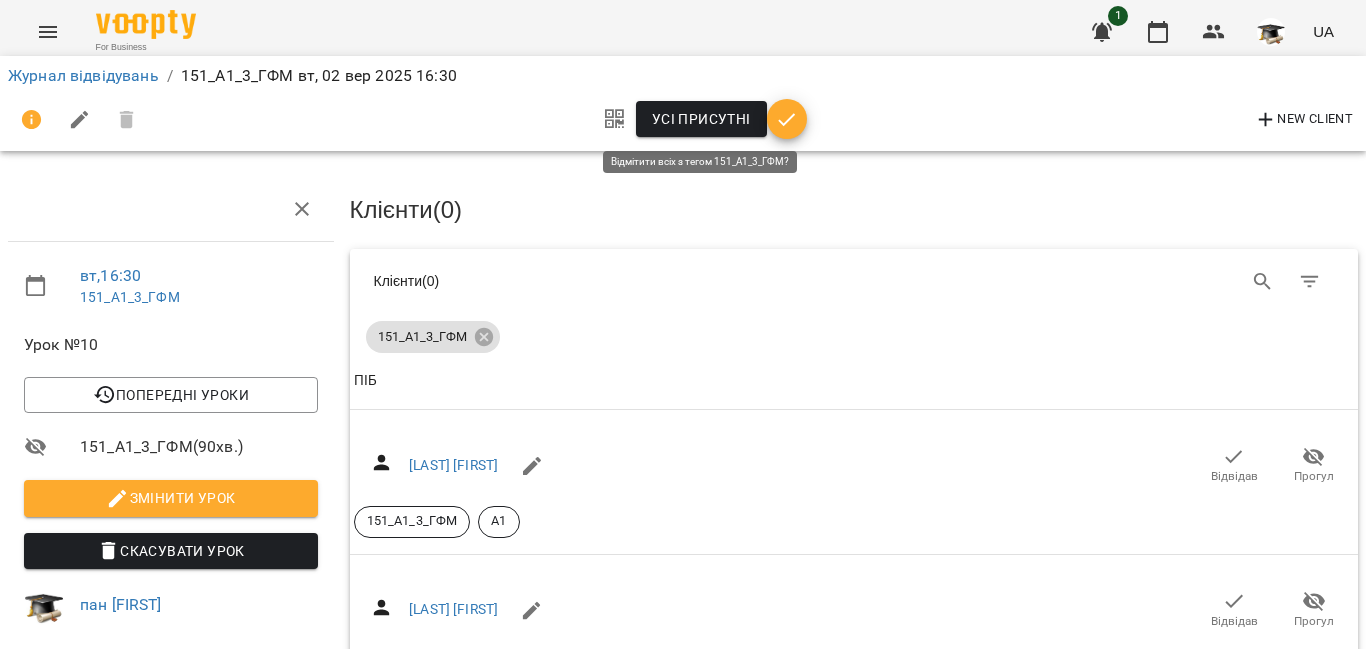 click on "Усі присутні" at bounding box center [701, 119] 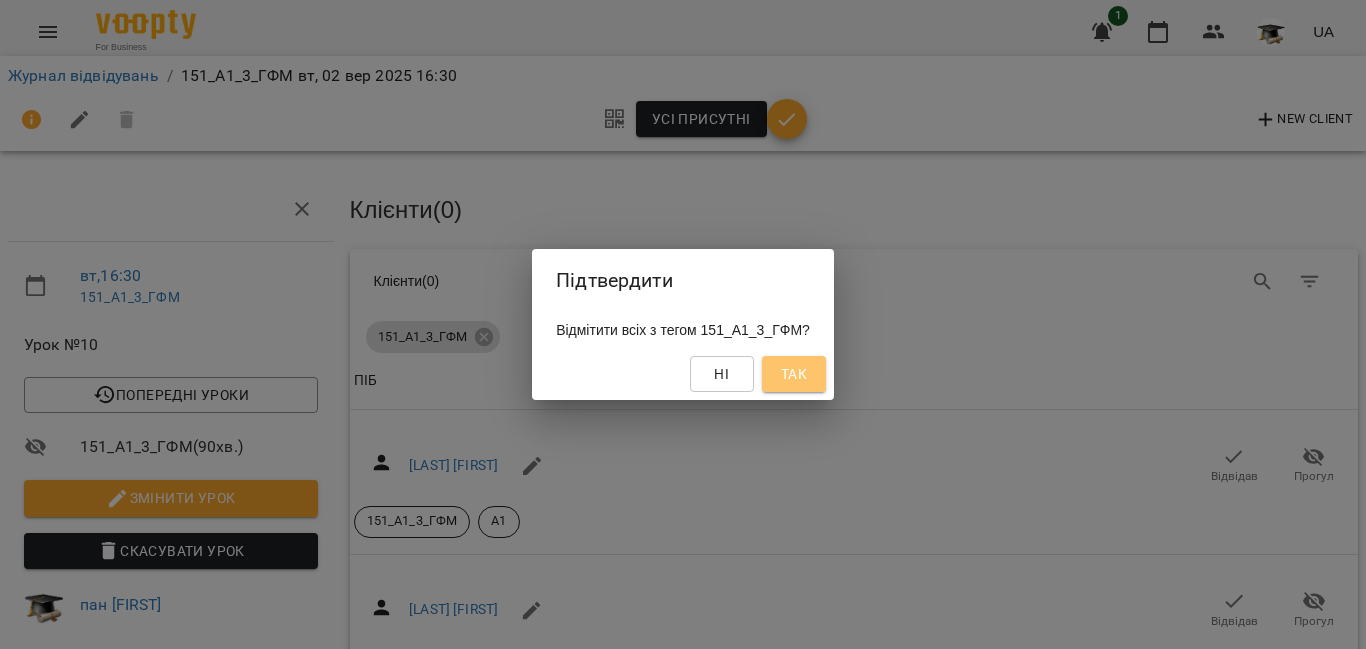 click on "Так" at bounding box center [794, 374] 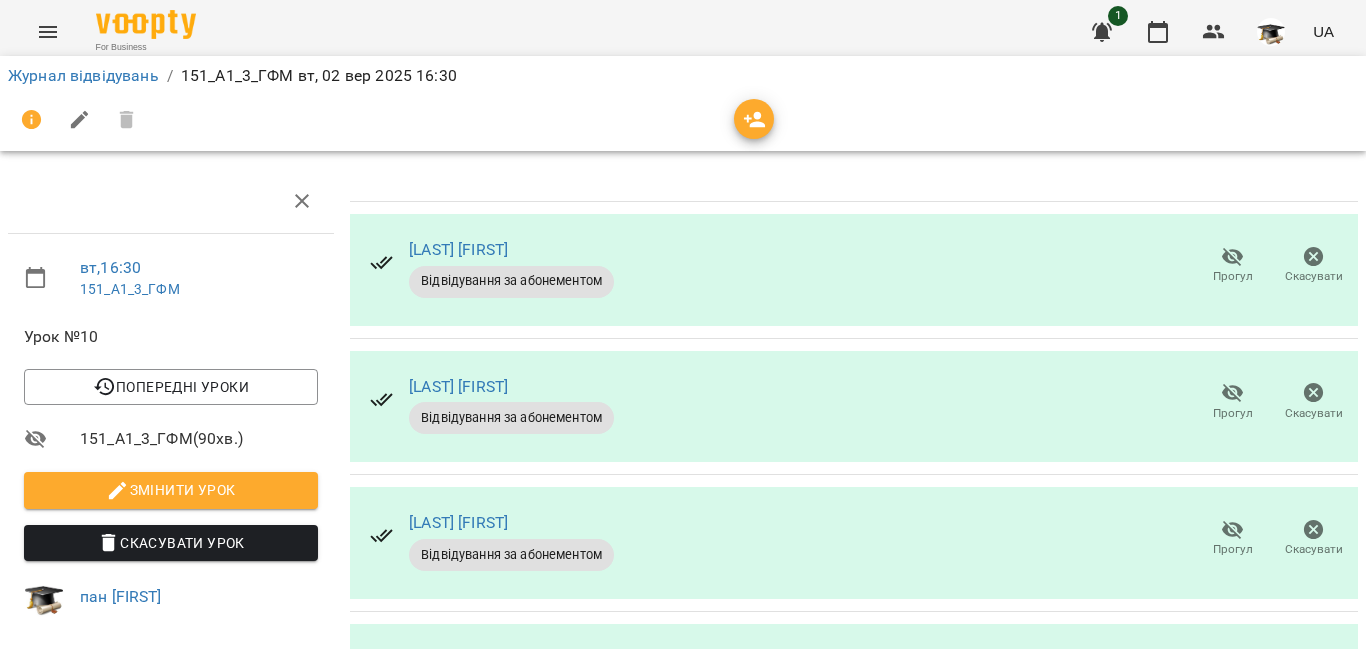 scroll, scrollTop: 150, scrollLeft: 0, axis: vertical 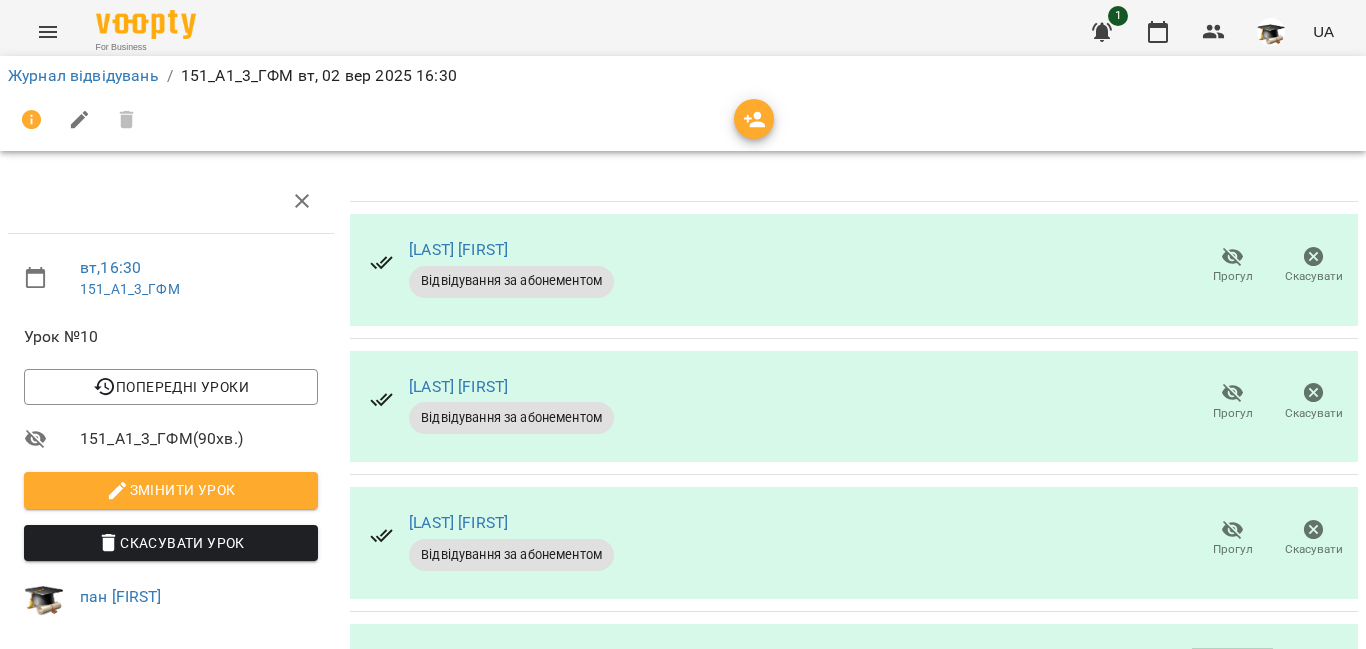click 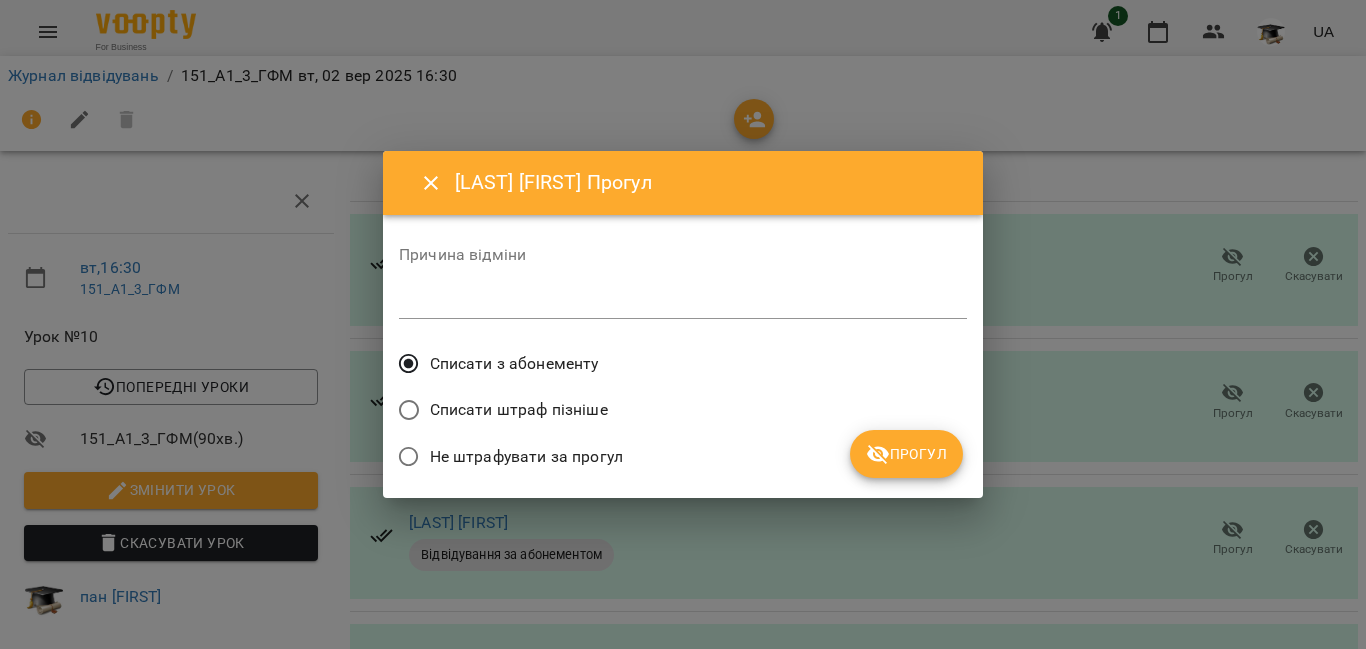 click on "Списати штраф пізніше" at bounding box center (519, 410) 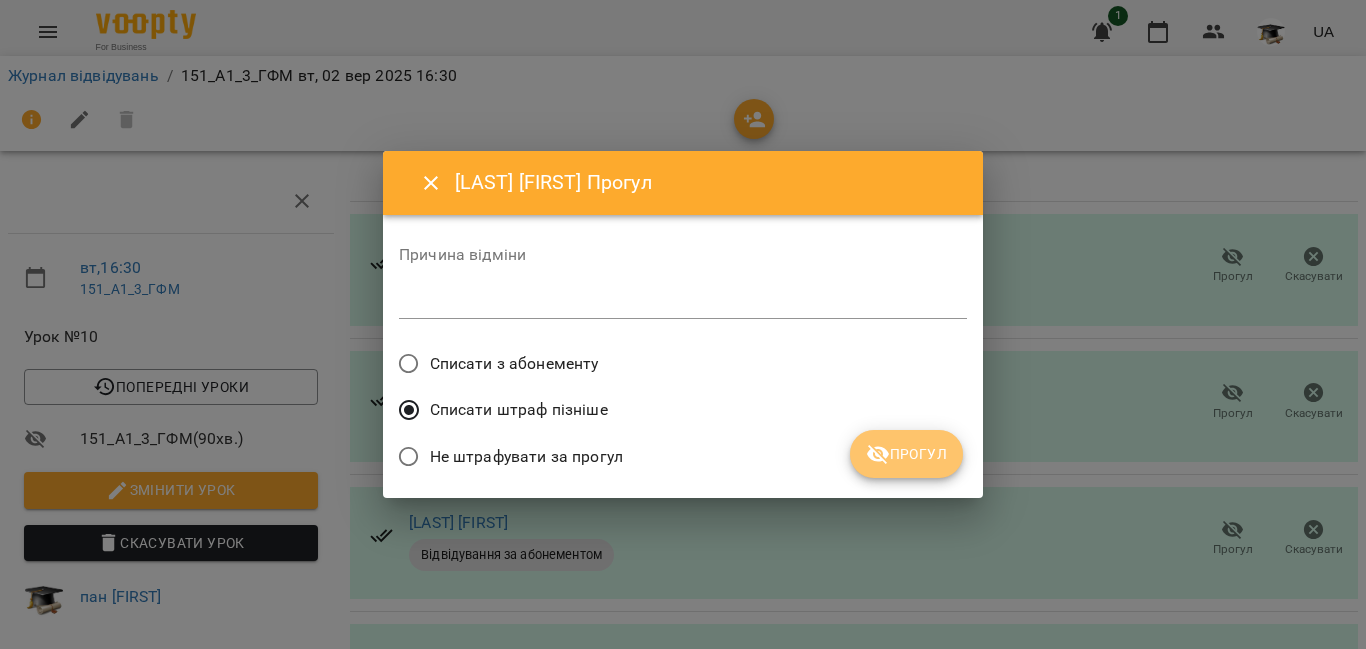 click on "Прогул" at bounding box center [906, 454] 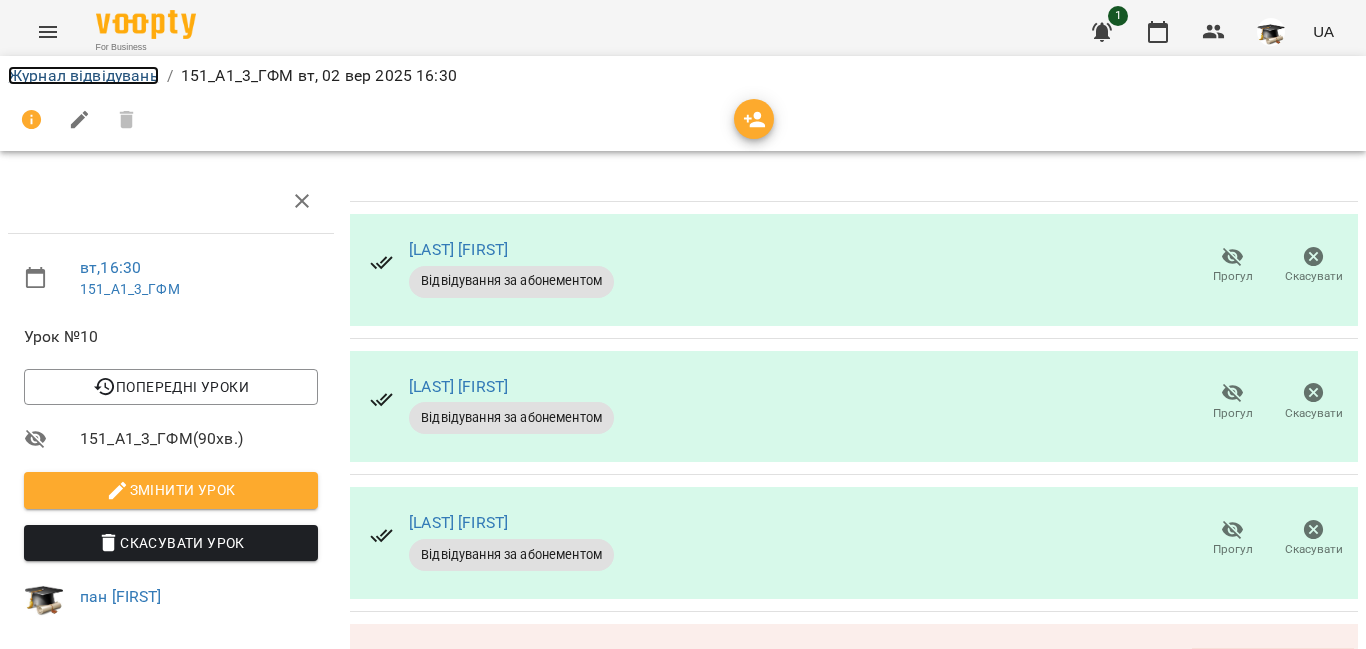 click on "Журнал відвідувань" at bounding box center (83, 75) 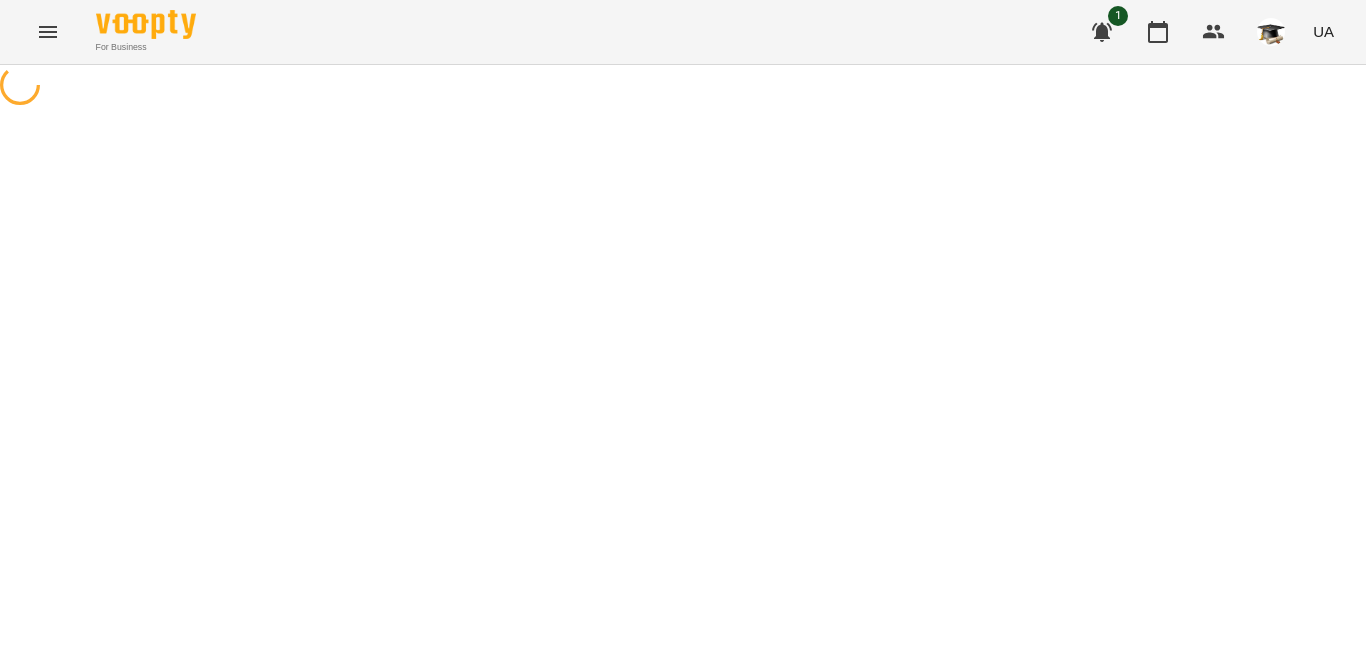 scroll, scrollTop: 0, scrollLeft: 0, axis: both 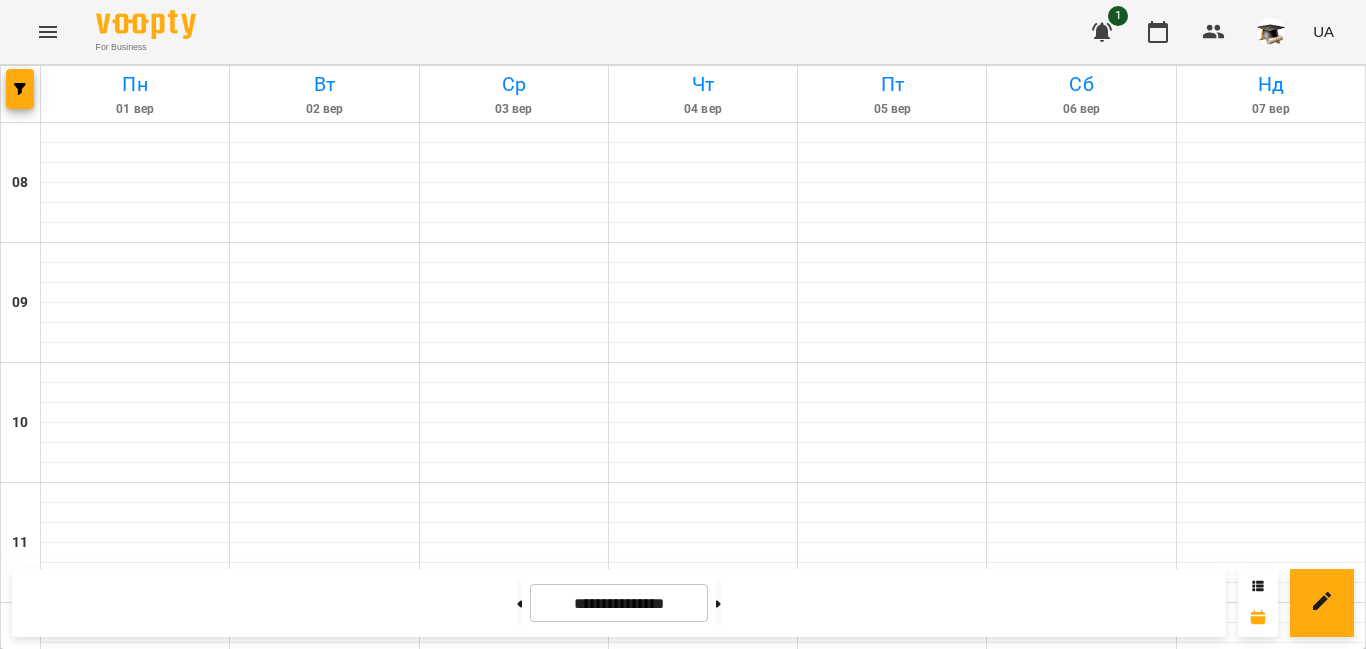 click on "16:30" at bounding box center (257, 1159) 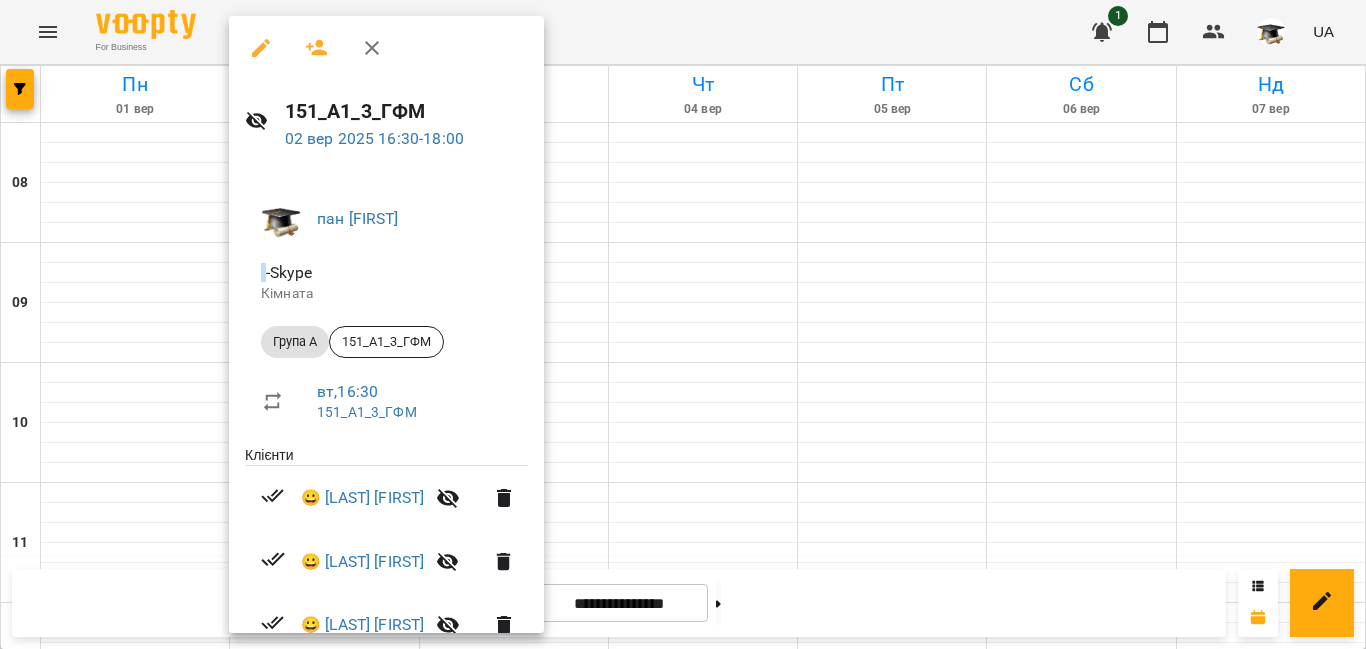 click at bounding box center [683, 324] 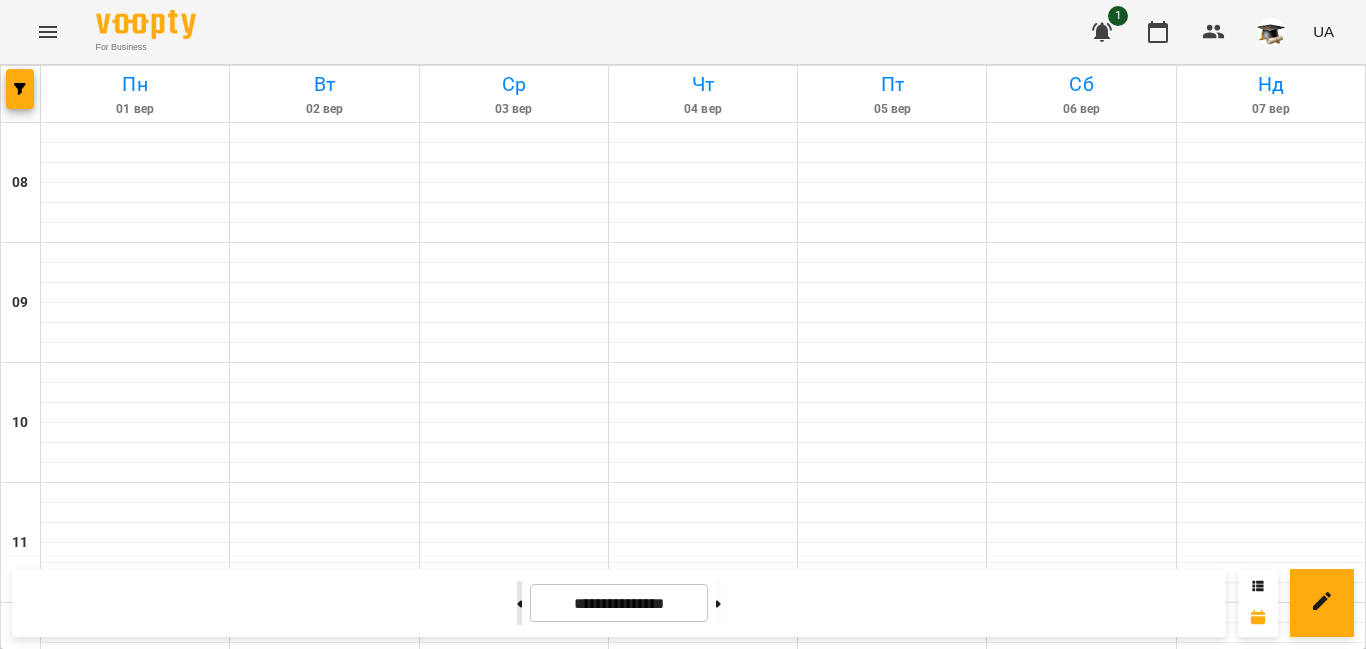 click 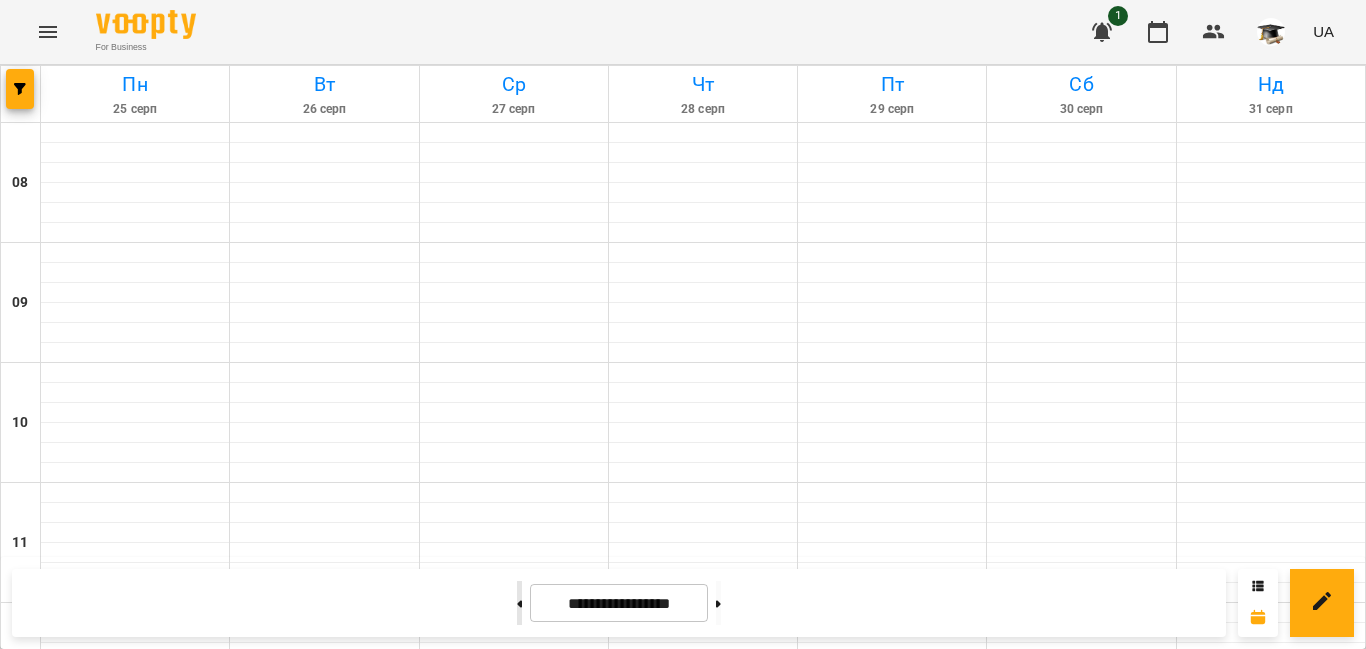 click 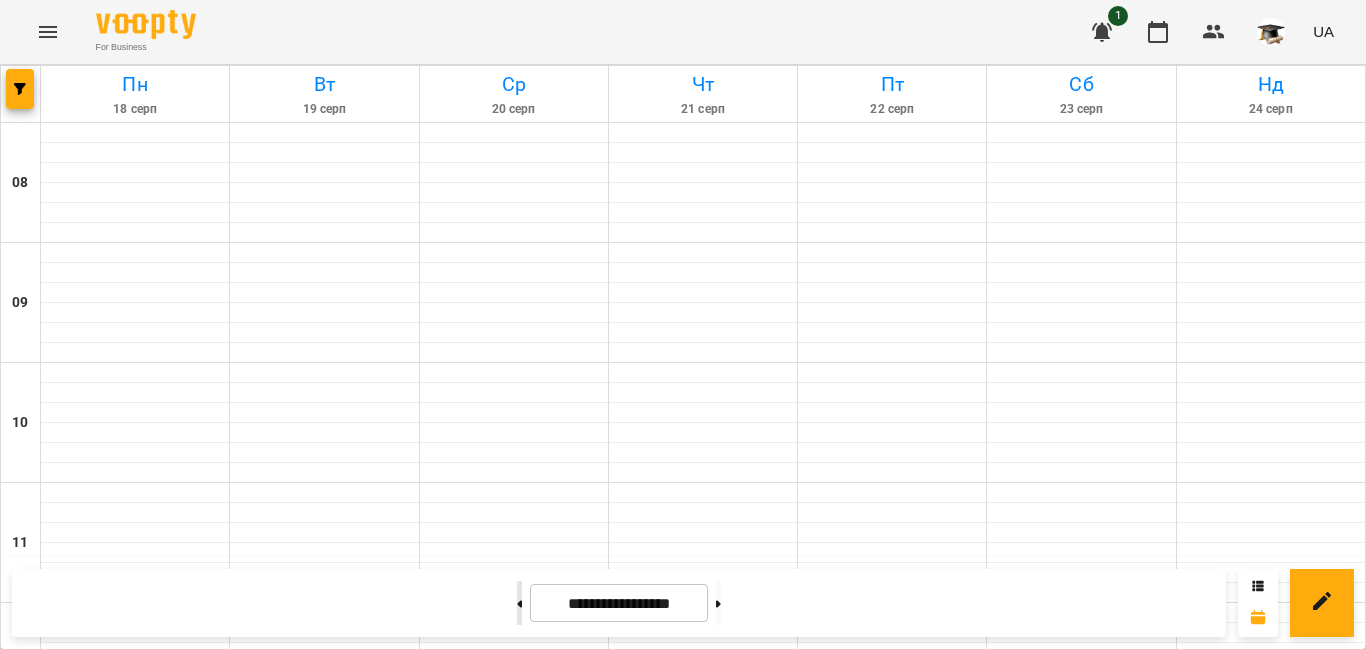 click 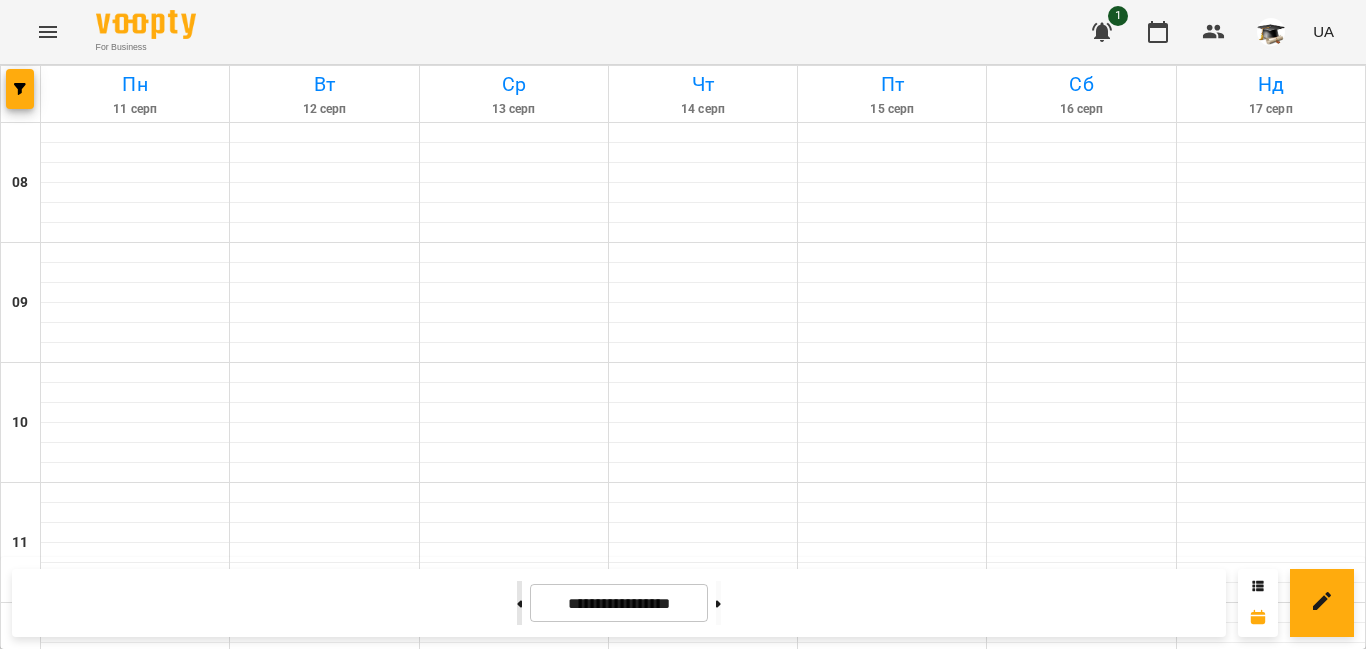 click 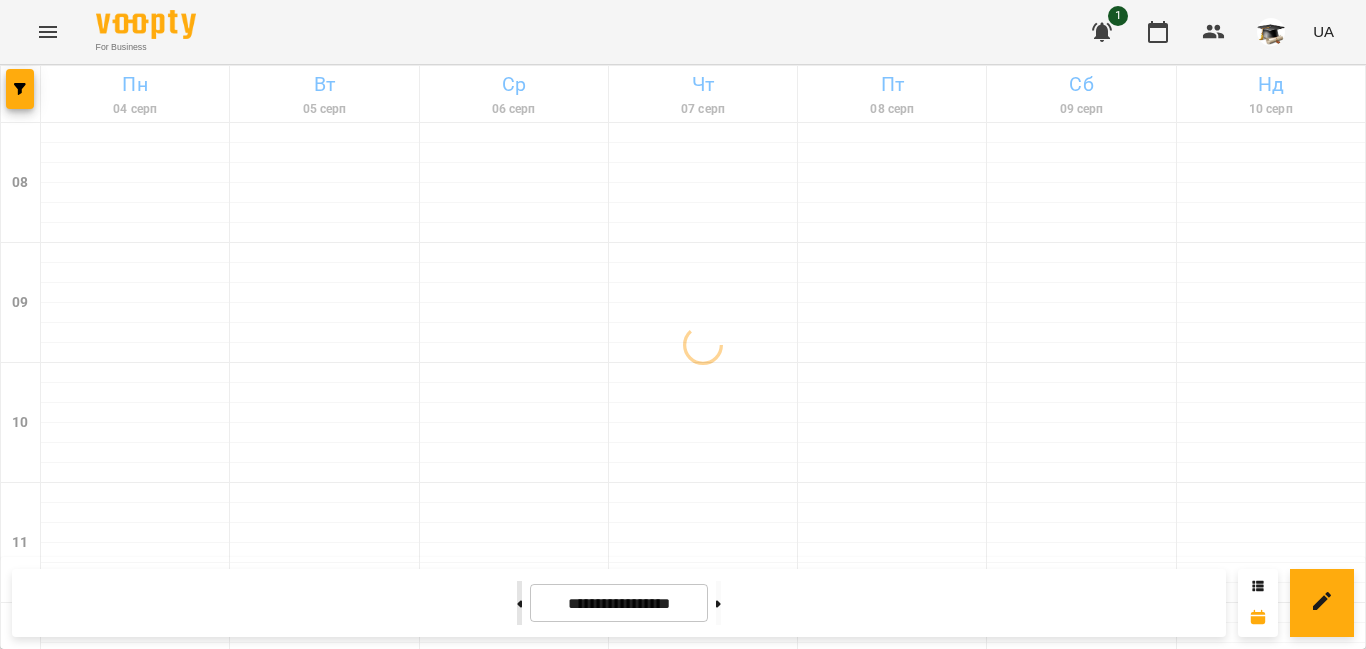 click 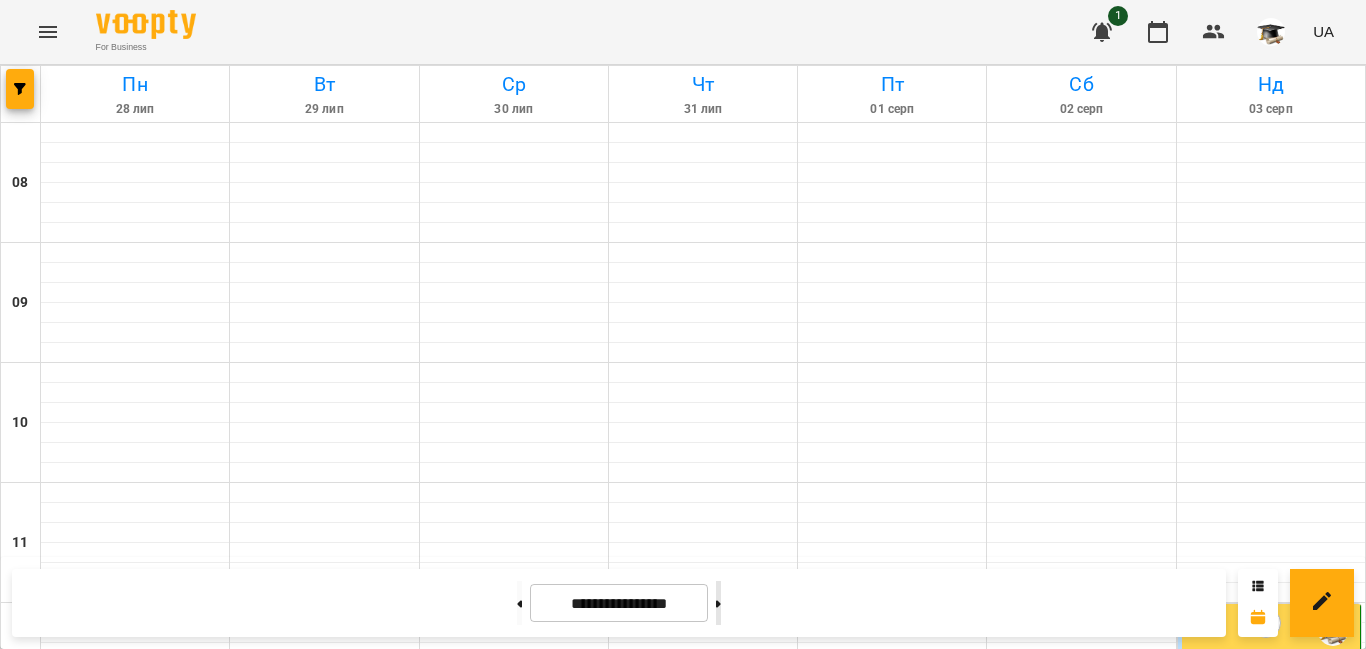 click at bounding box center [718, 603] 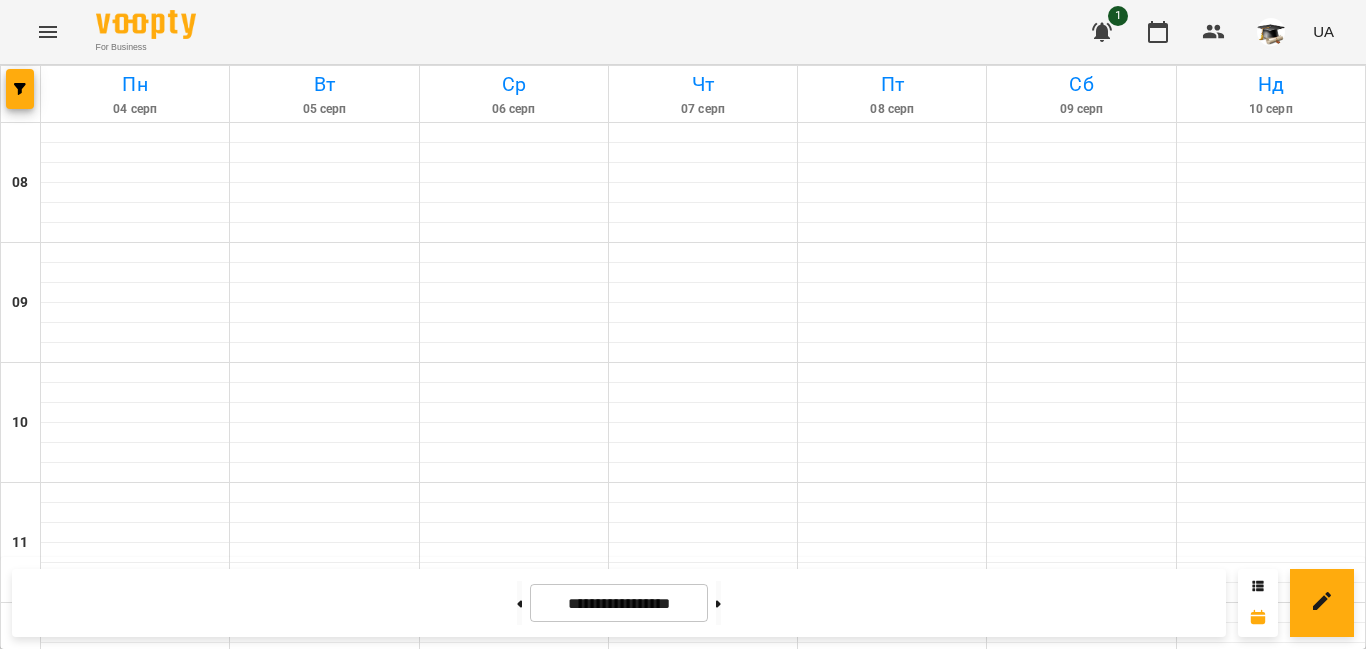 scroll, scrollTop: 1044, scrollLeft: 0, axis: vertical 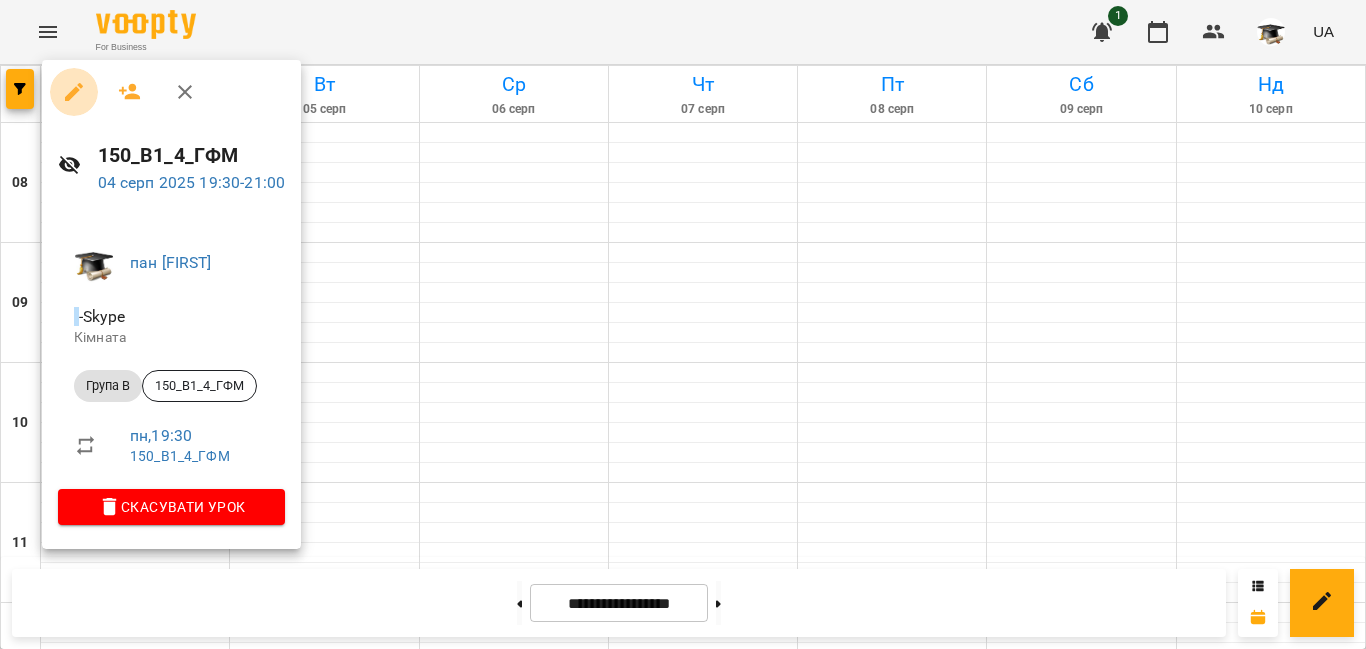 click 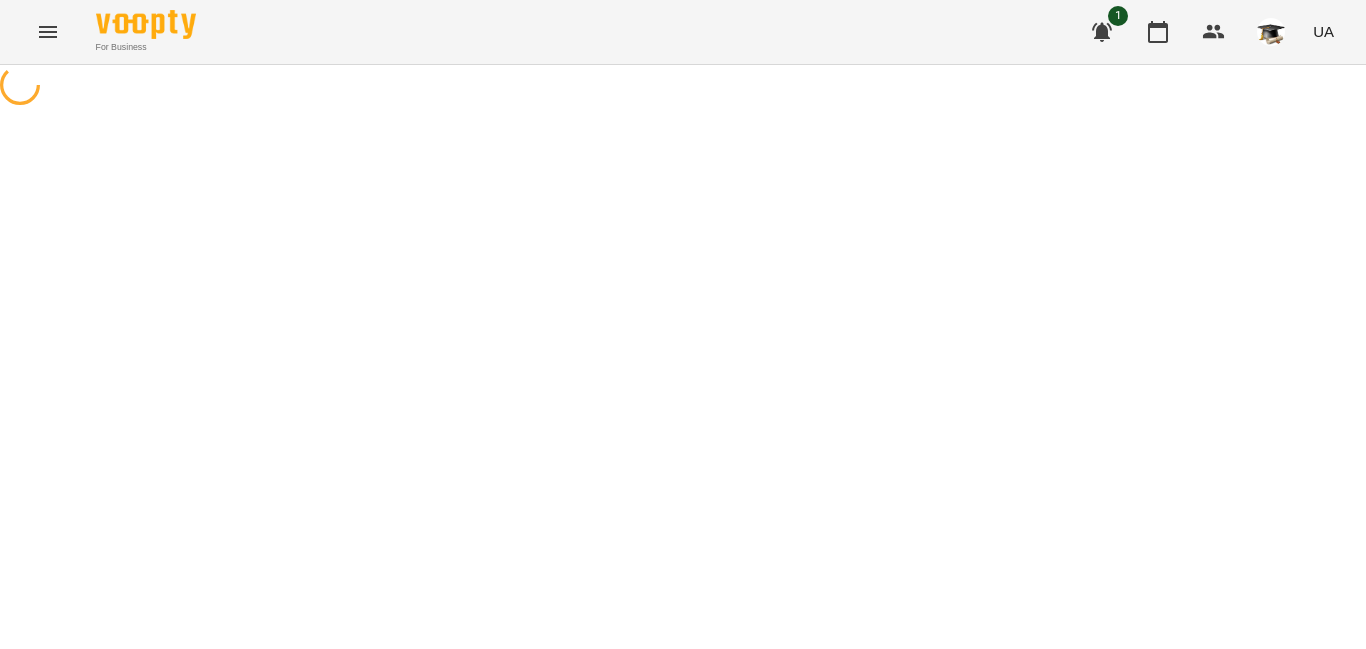 select on "*******" 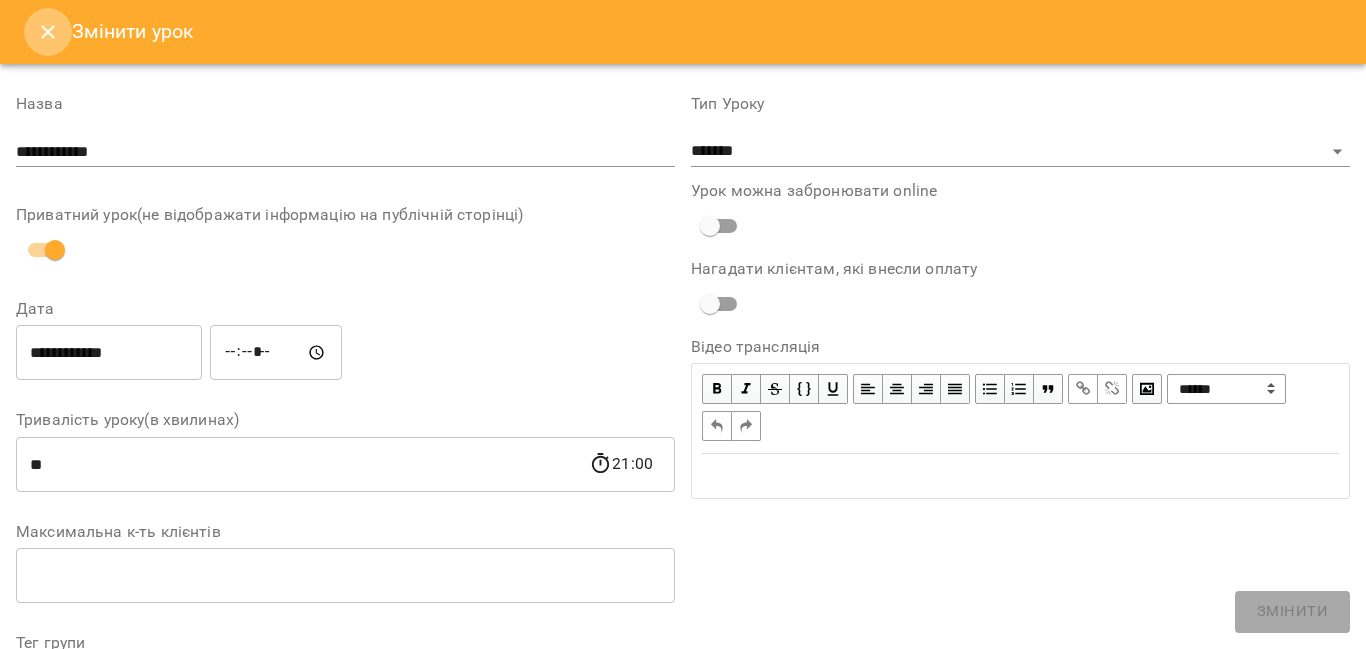 click 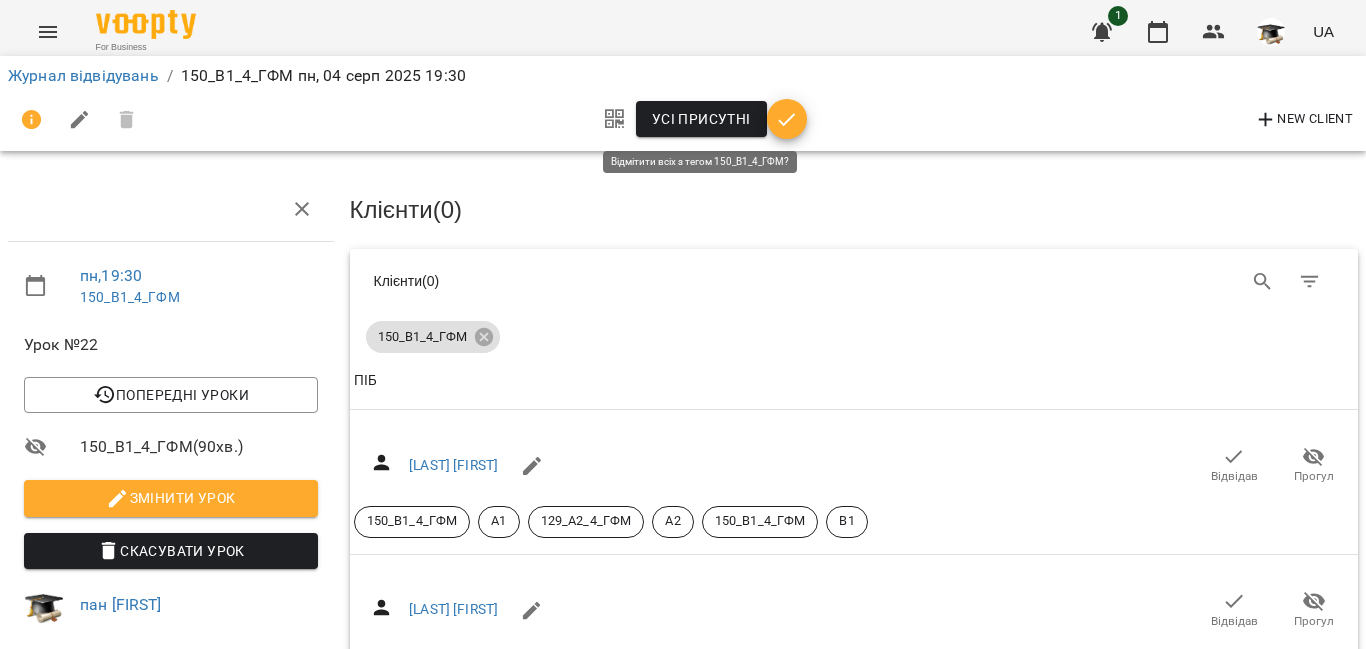 click on "Усі присутні" at bounding box center [701, 119] 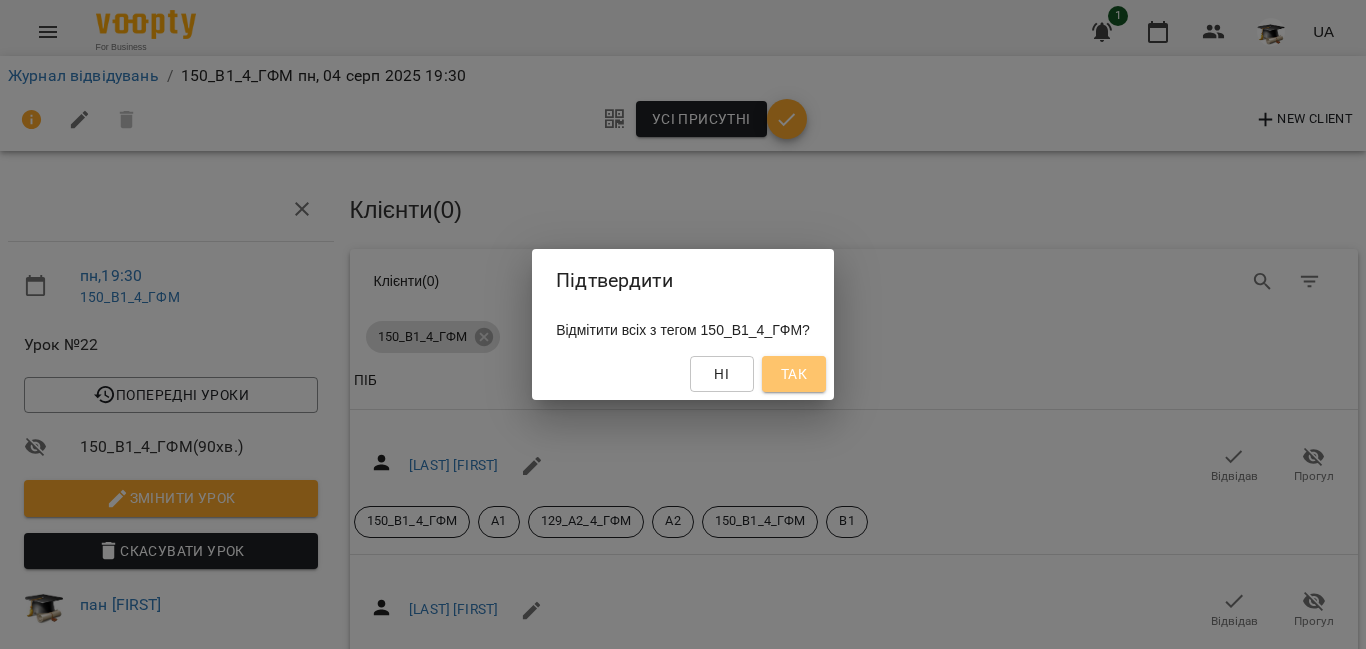 click on "Так" at bounding box center (794, 374) 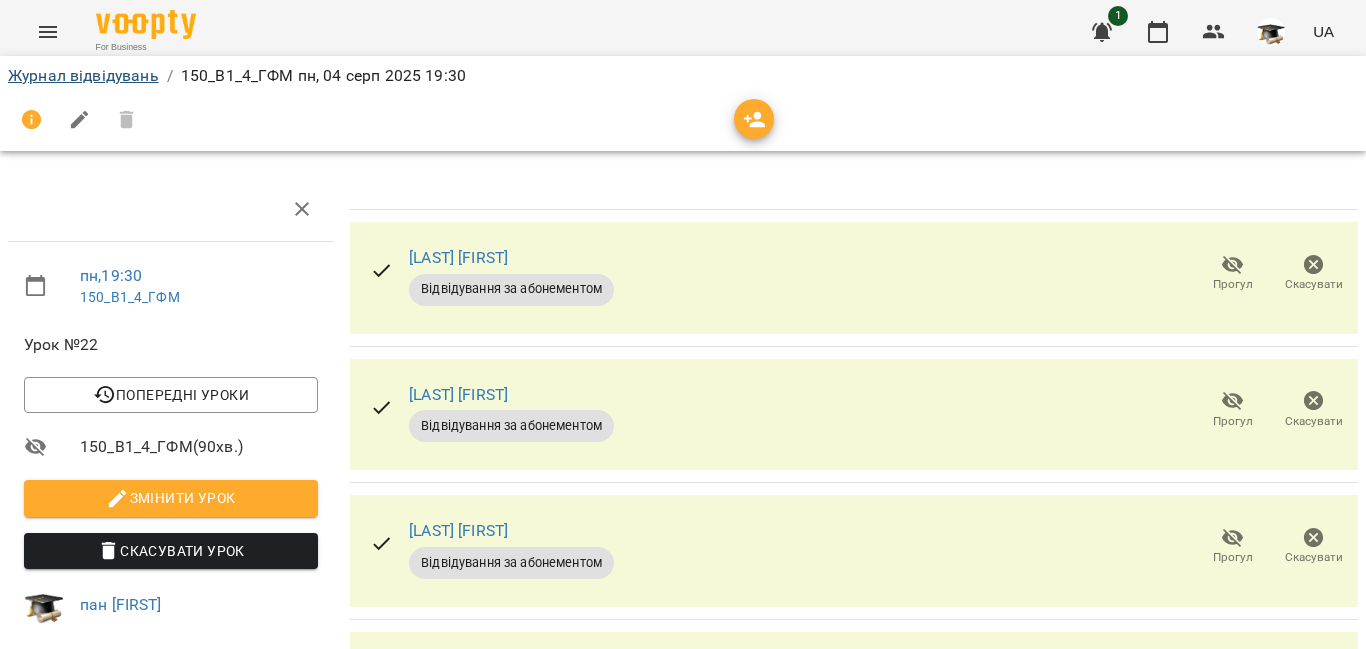 click on "Журнал відвідувань" at bounding box center [83, 76] 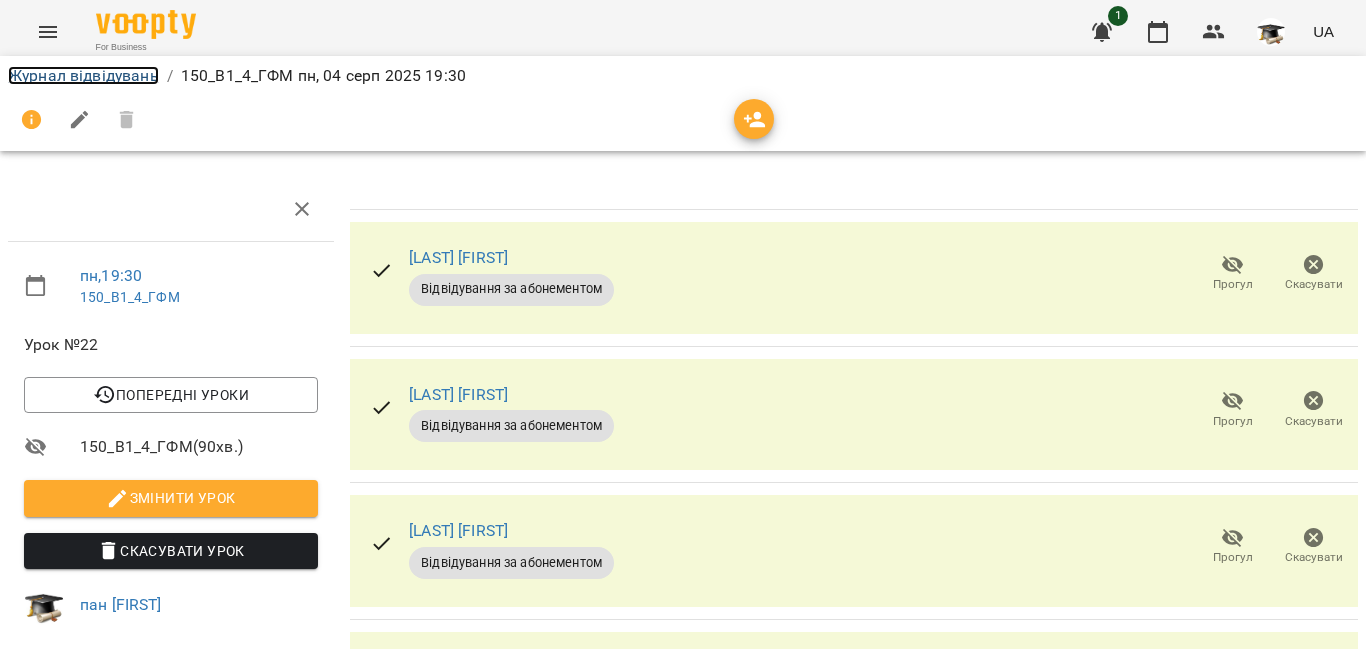 click on "Журнал відвідувань" at bounding box center [83, 75] 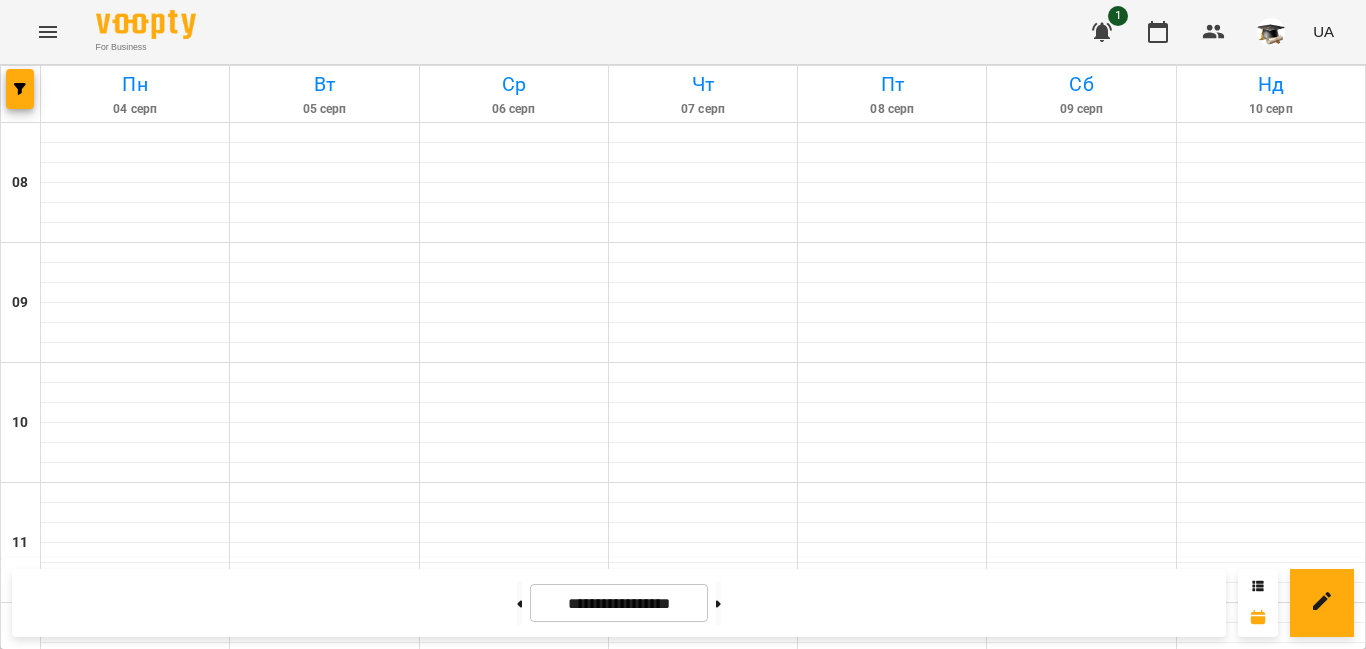 scroll, scrollTop: 1000, scrollLeft: 0, axis: vertical 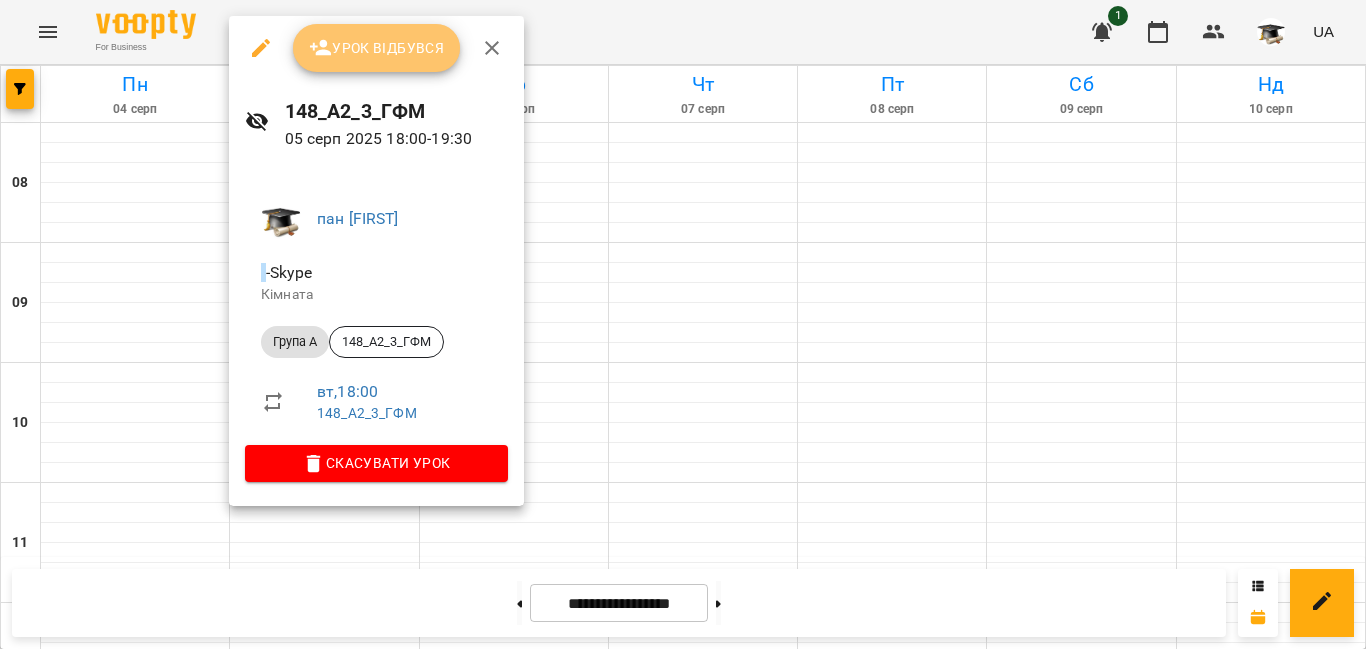 click on "Урок відбувся" at bounding box center [377, 48] 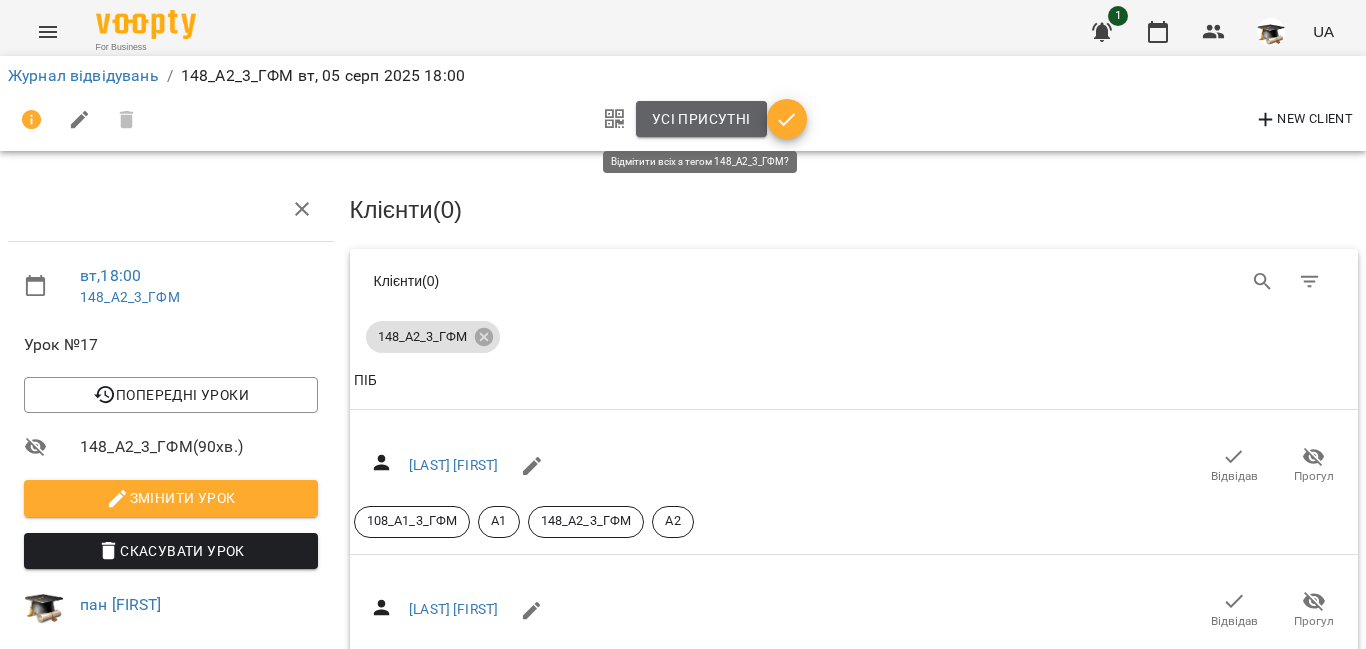 click on "Усі присутні" at bounding box center (701, 119) 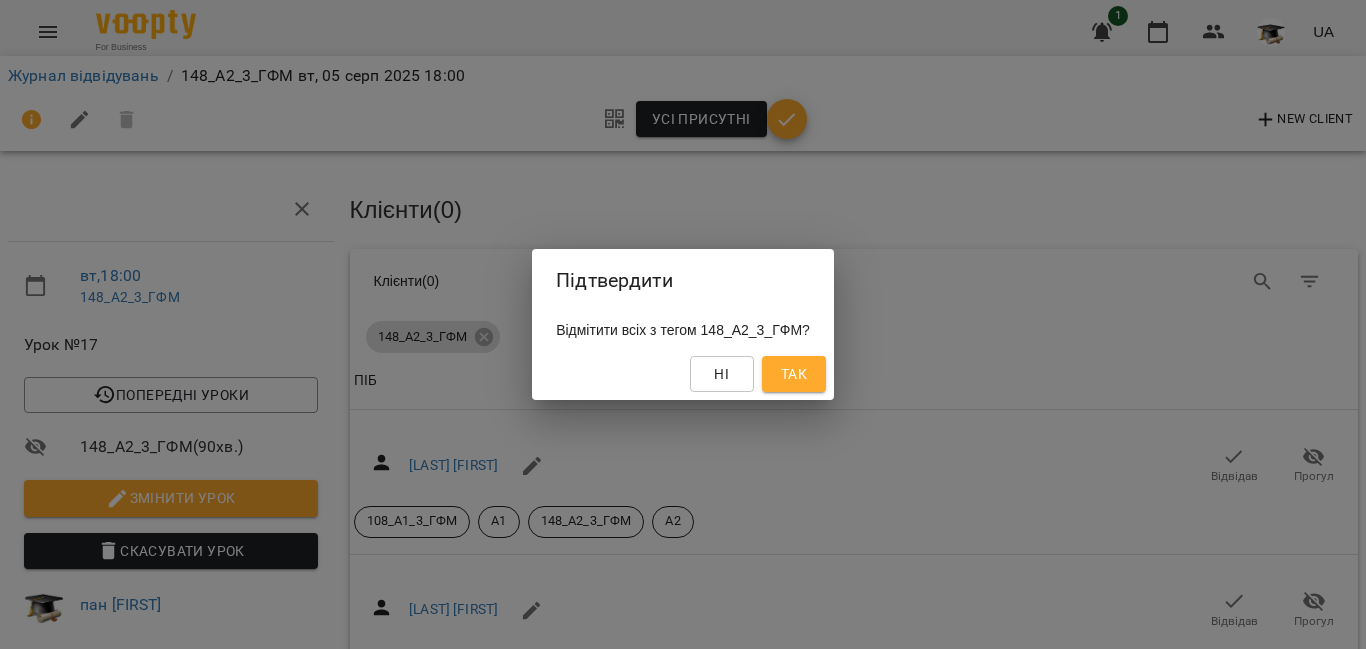 click on "Так" at bounding box center (794, 374) 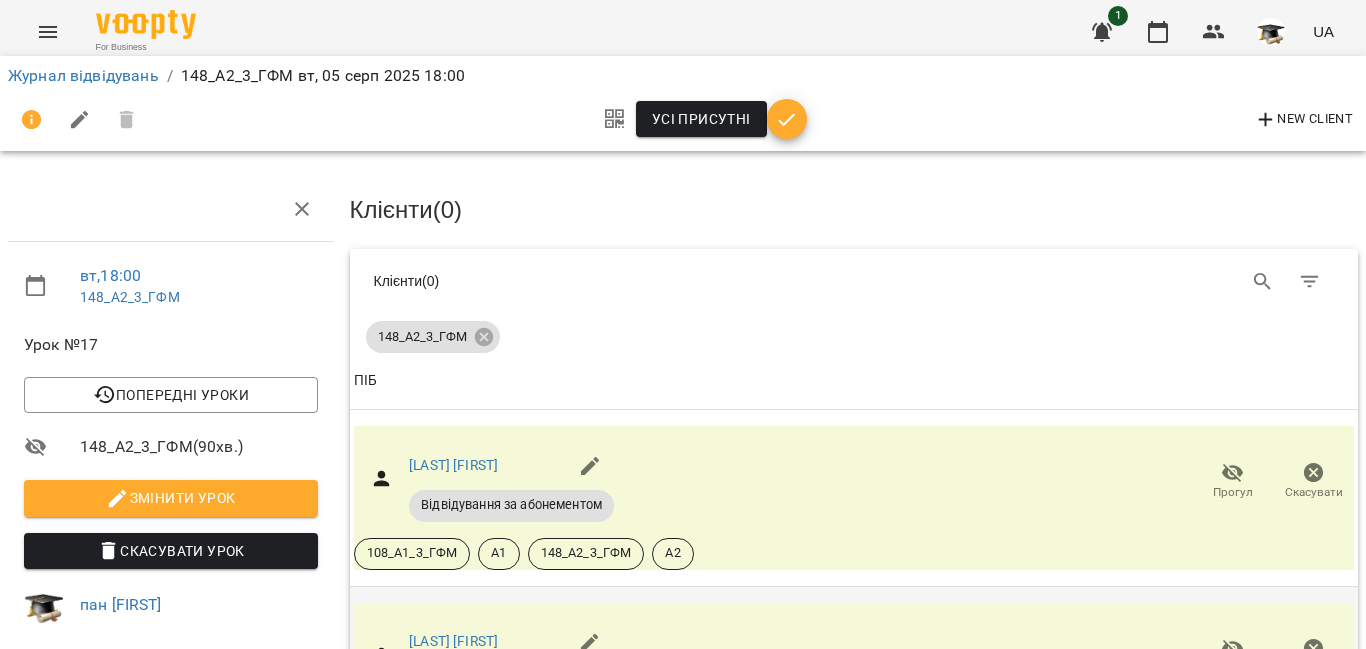 scroll, scrollTop: 200, scrollLeft: 0, axis: vertical 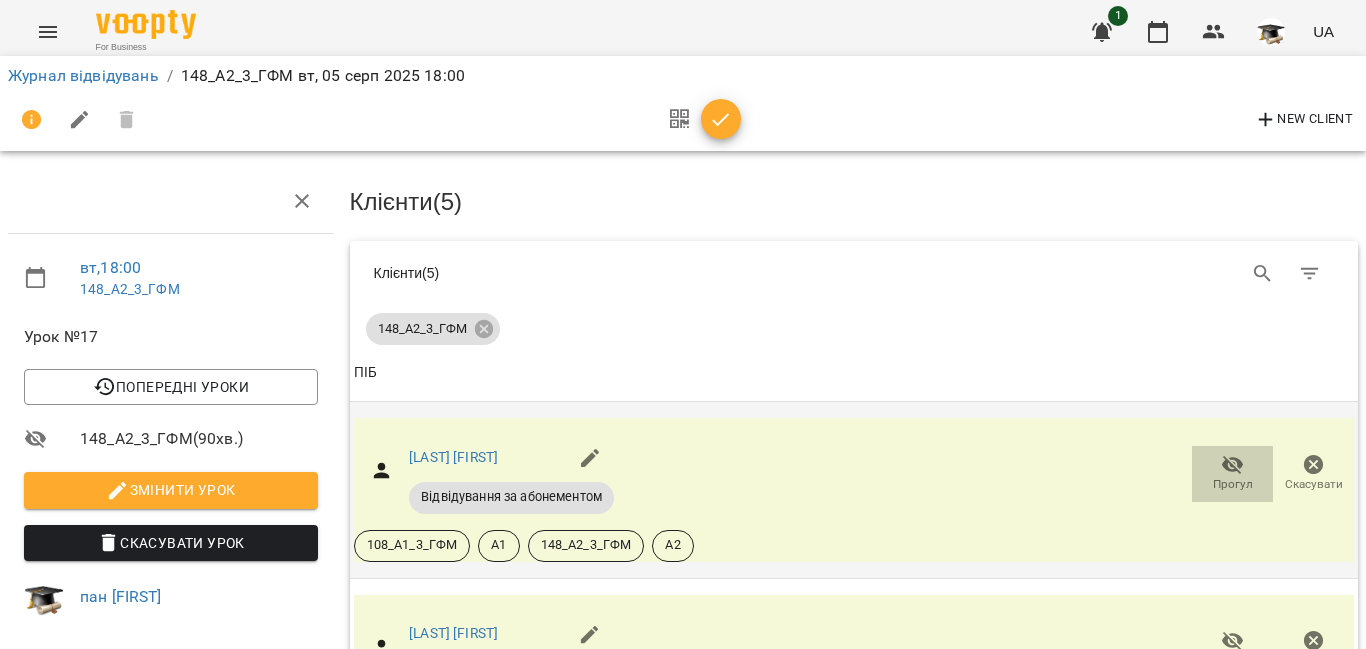 click 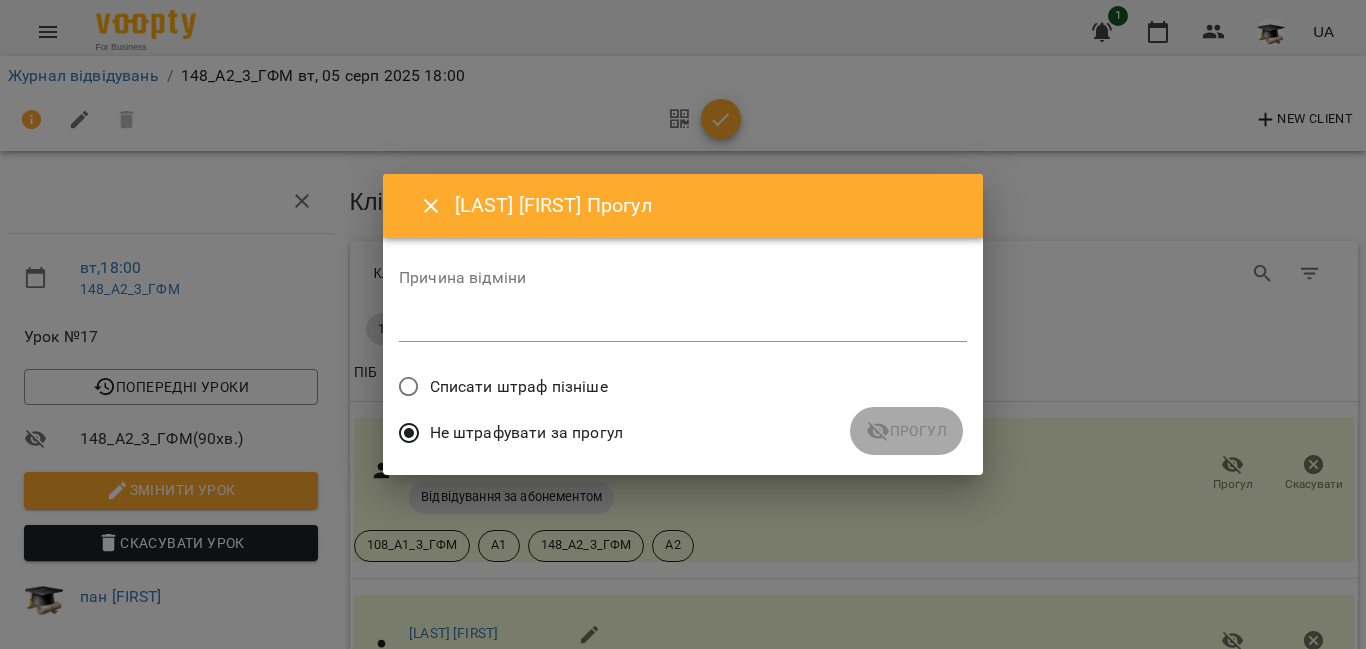 click on "Списати штраф пізніше" at bounding box center [519, 387] 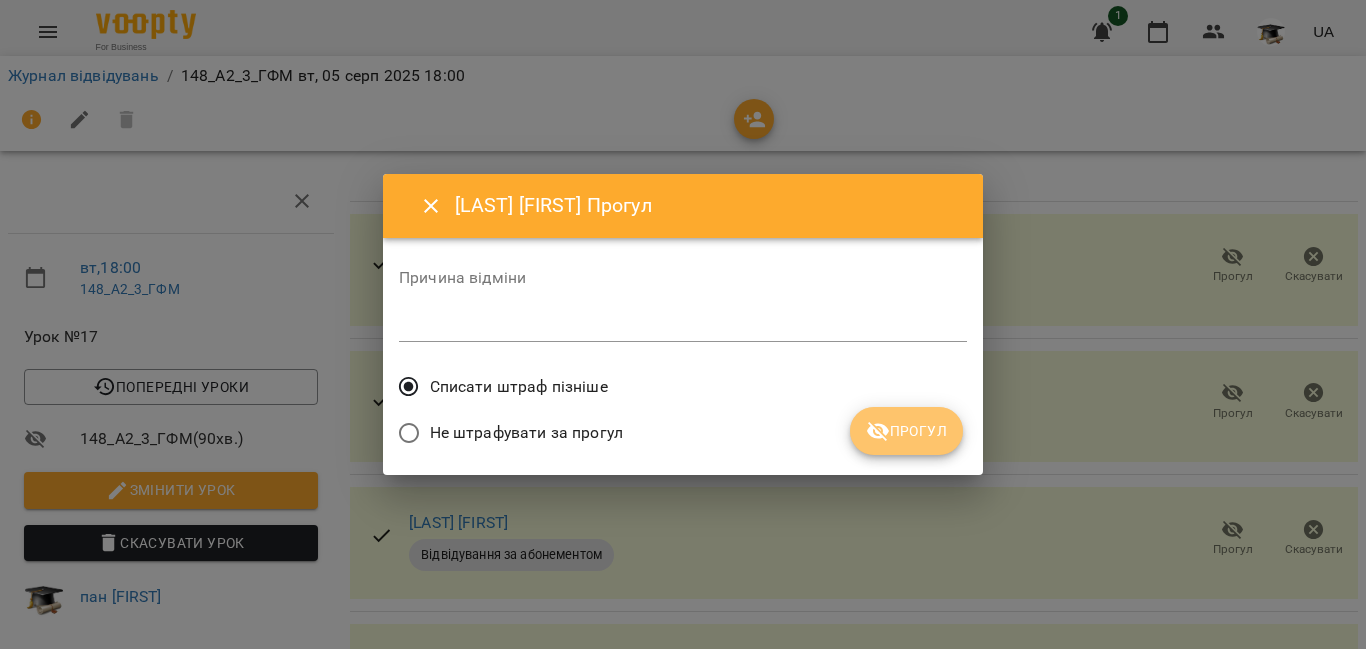 drag, startPoint x: 899, startPoint y: 428, endPoint x: 872, endPoint y: 407, distance: 34.20526 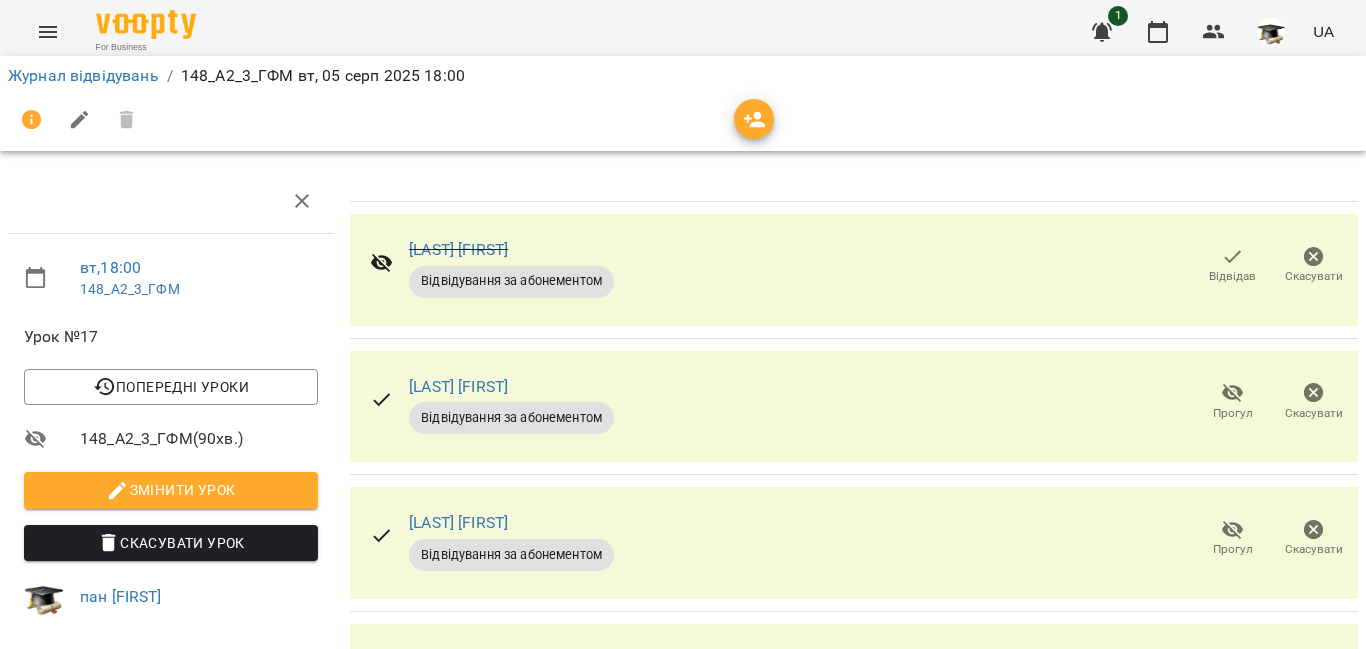 scroll, scrollTop: 687, scrollLeft: 0, axis: vertical 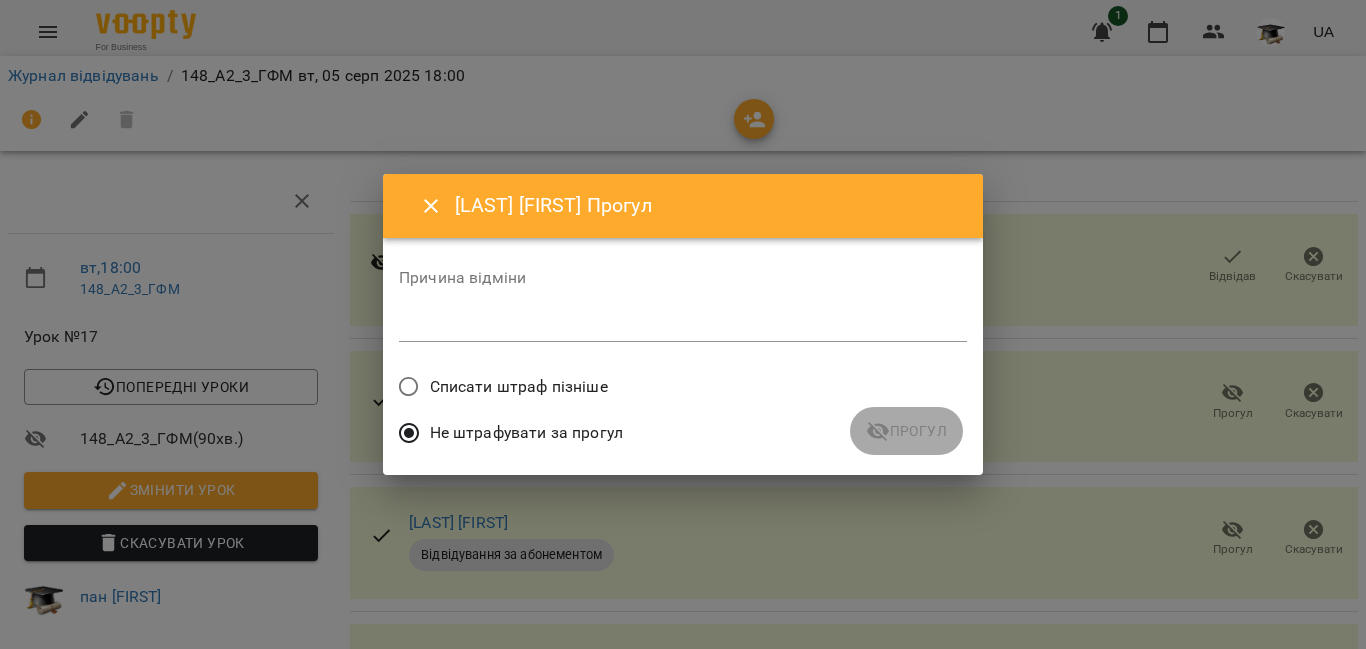 click on "Списати штраф пізніше" at bounding box center (519, 387) 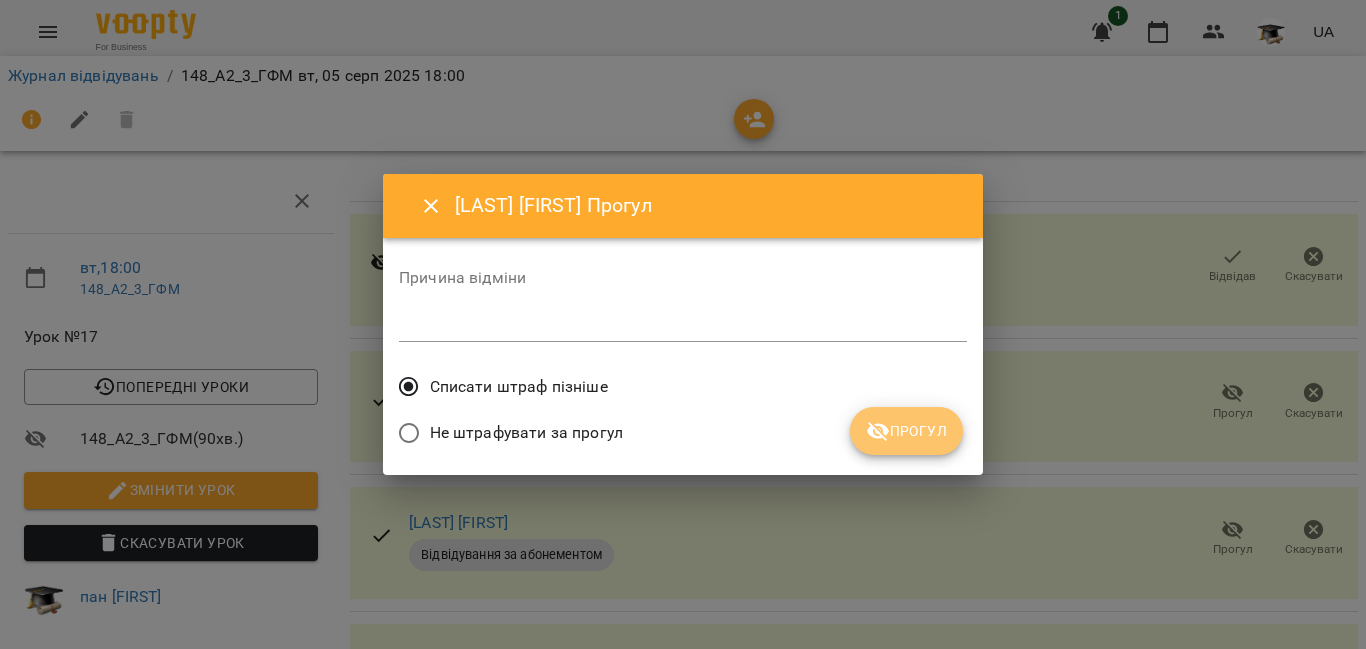 click on "Прогул" at bounding box center [906, 431] 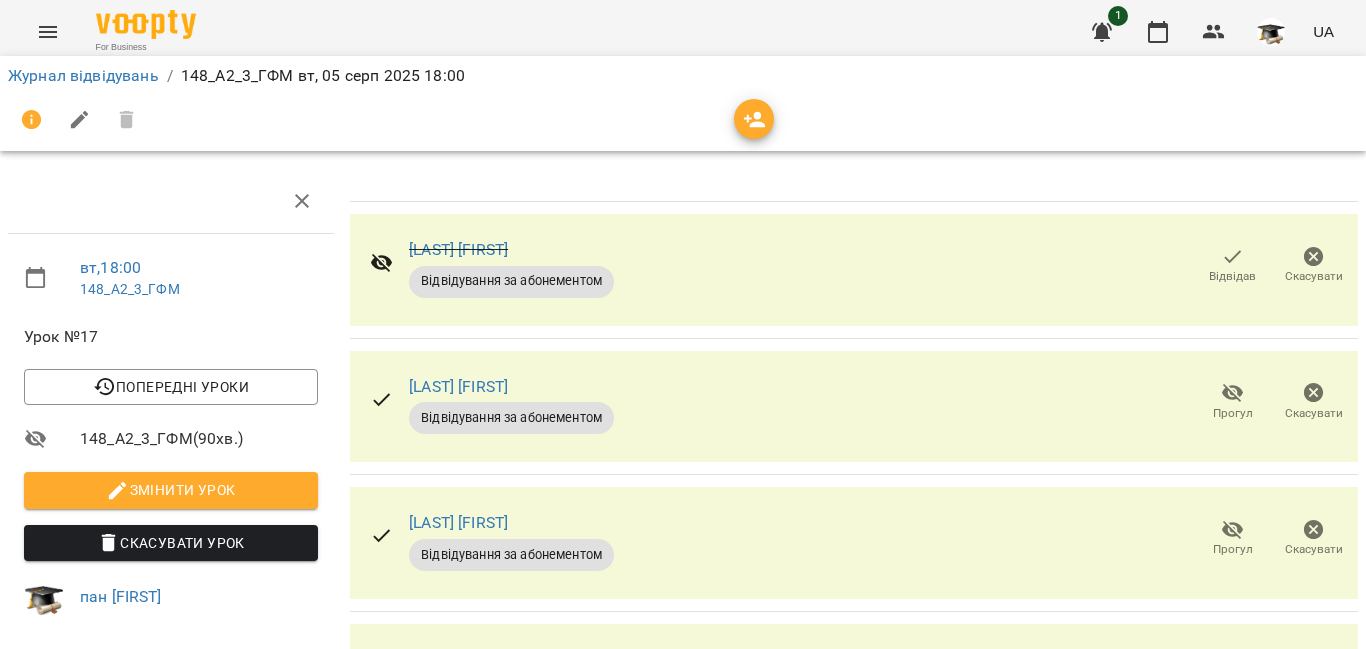 scroll, scrollTop: 87, scrollLeft: 0, axis: vertical 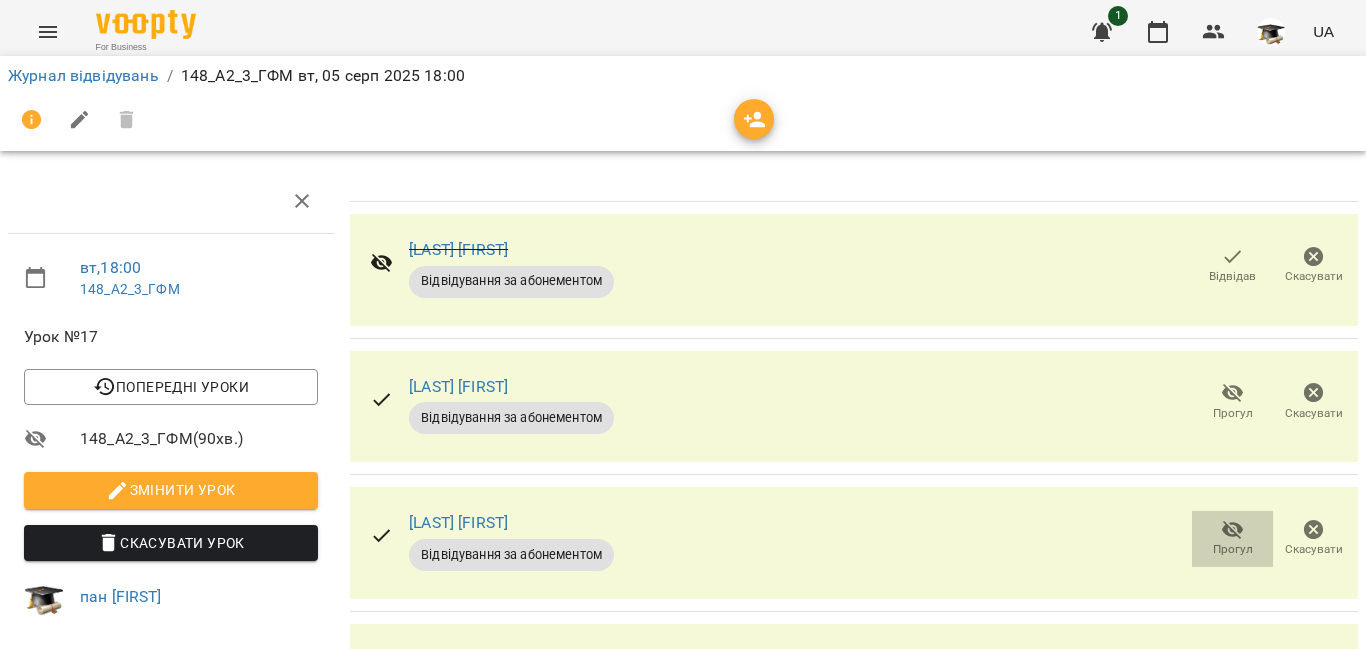 click 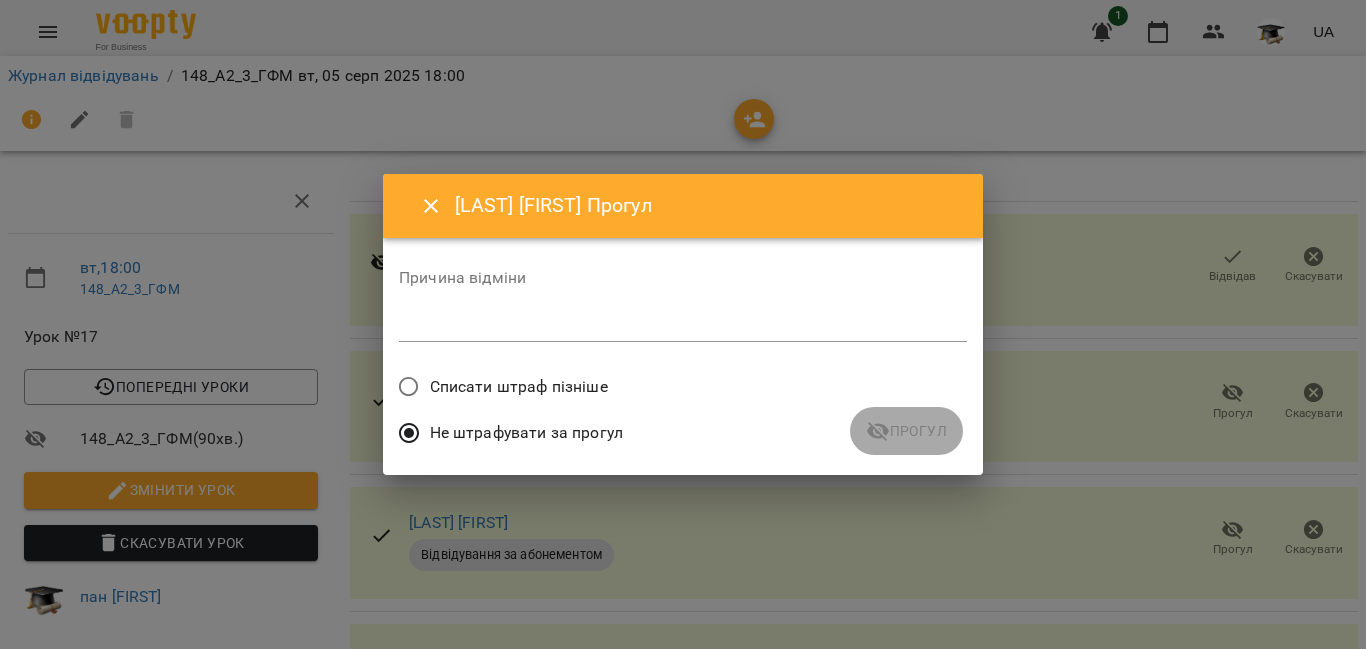 click on "Списати штраф пізніше" at bounding box center [519, 387] 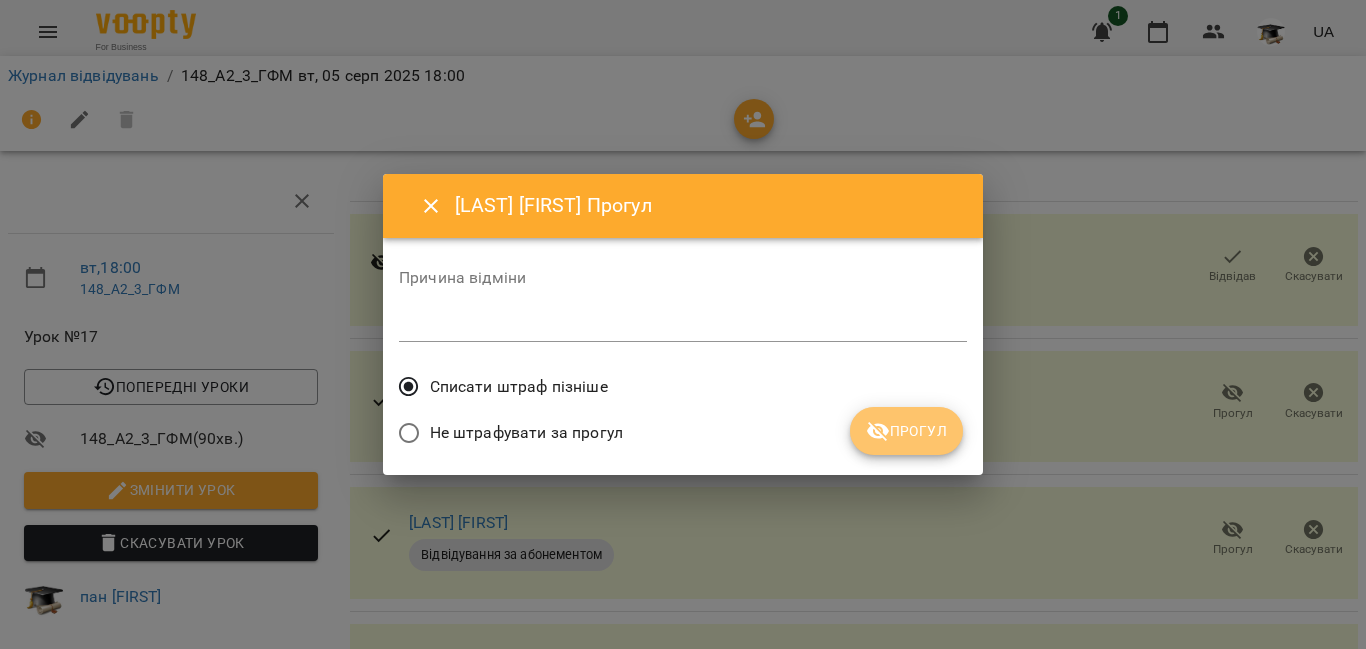 click 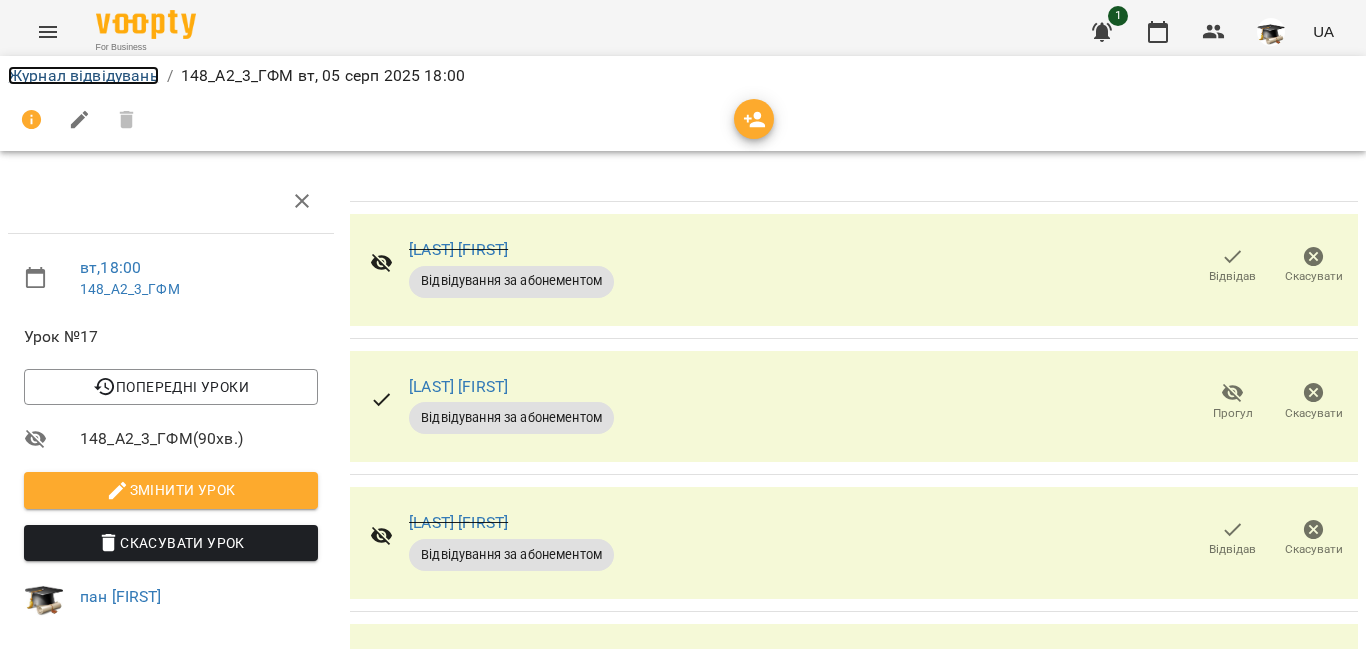 click on "Журнал відвідувань" at bounding box center (83, 75) 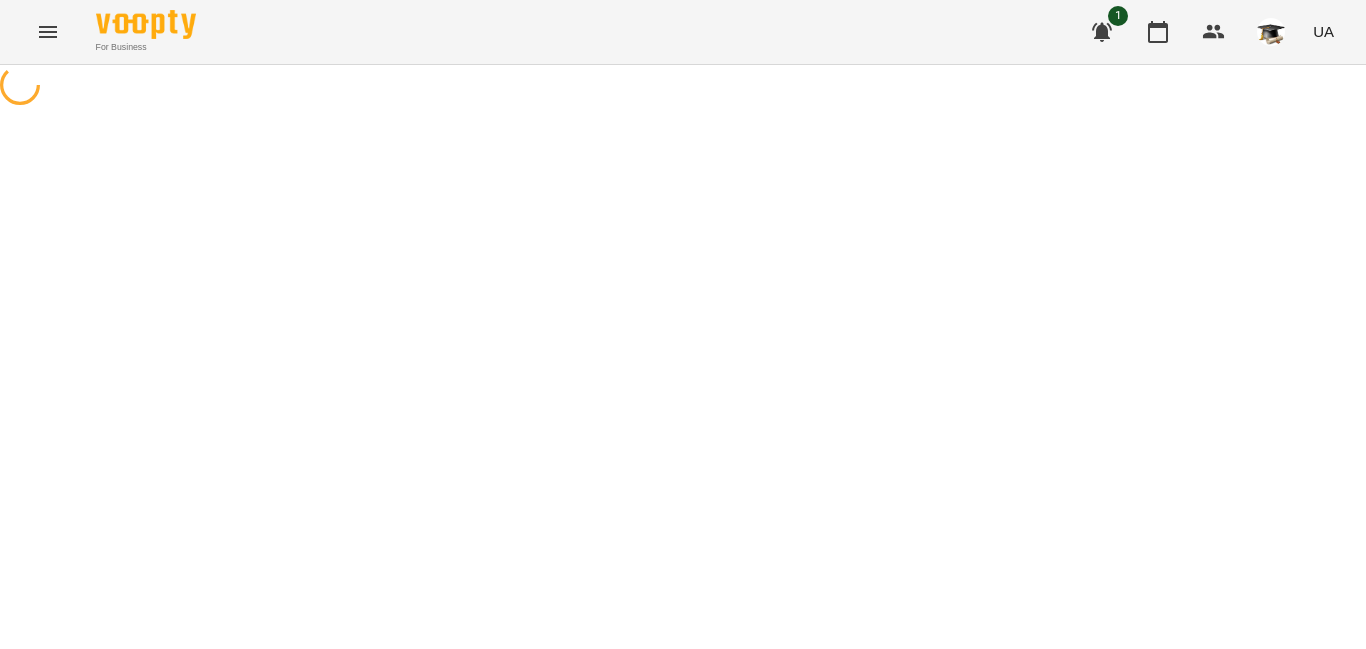 scroll, scrollTop: 0, scrollLeft: 0, axis: both 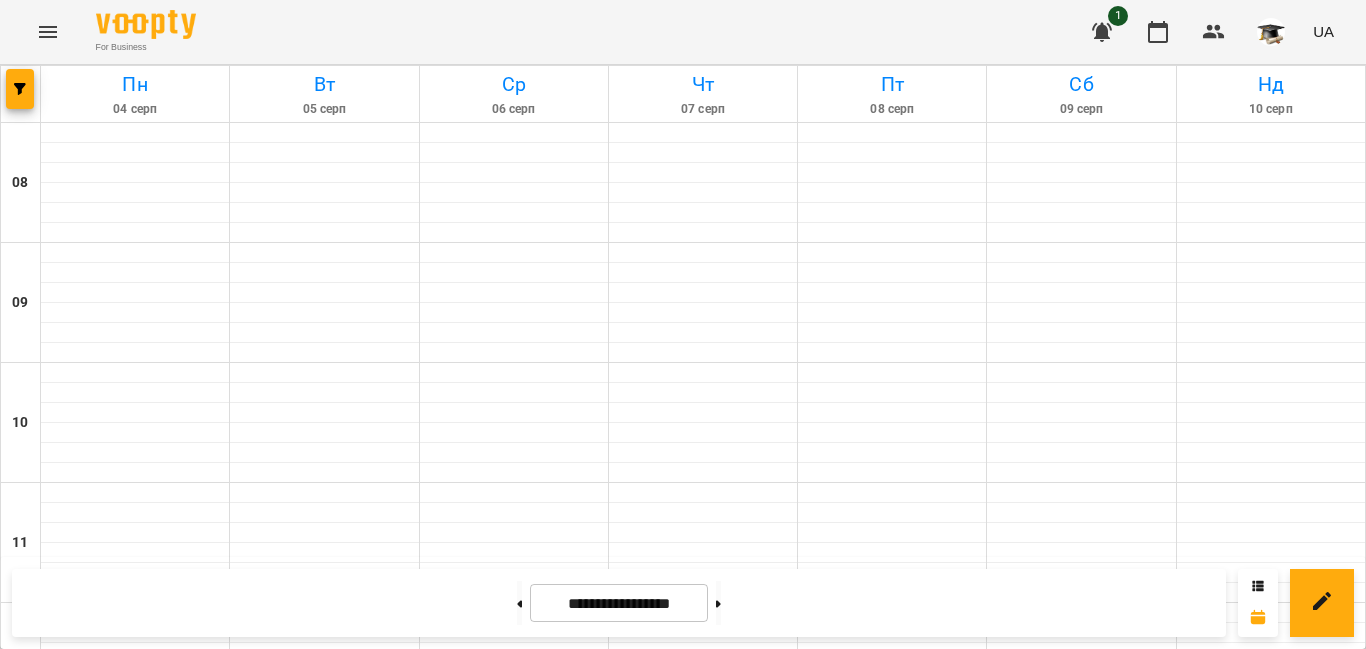 click on "16:30" at bounding box center (257, 1171) 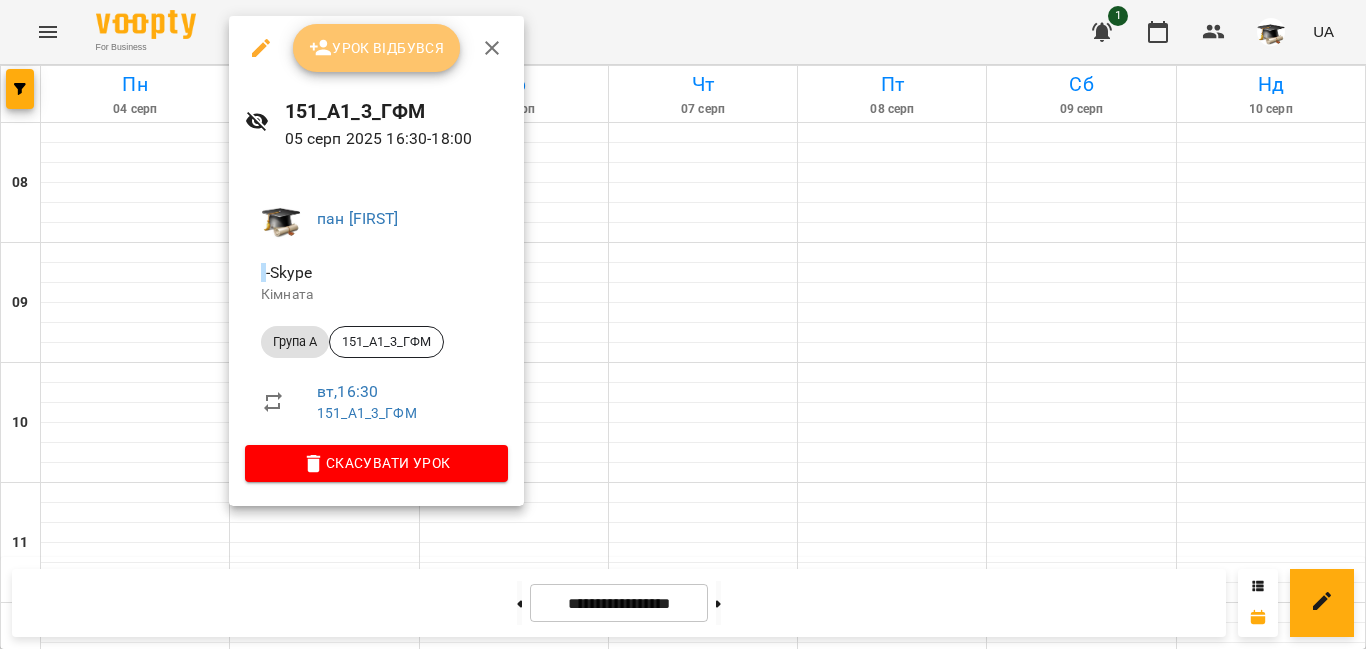 click on "Урок відбувся" at bounding box center [377, 48] 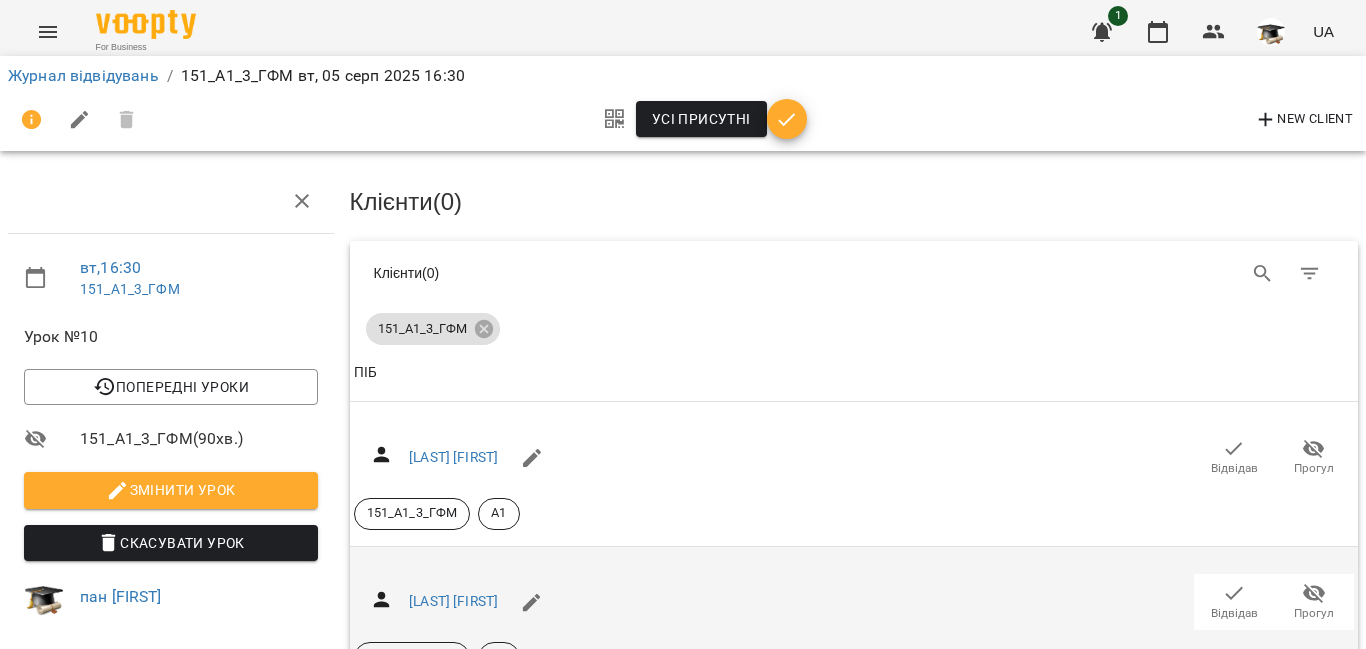 scroll, scrollTop: 500, scrollLeft: 0, axis: vertical 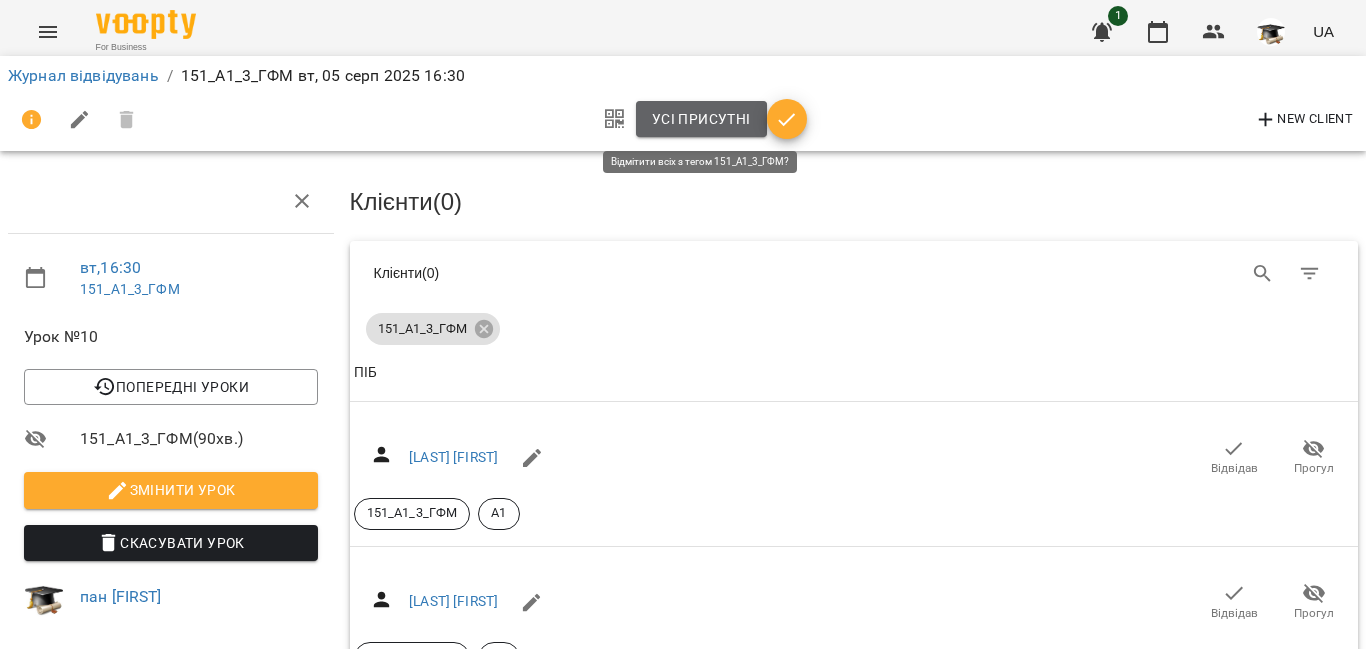 click on "Усі присутні" at bounding box center [701, 119] 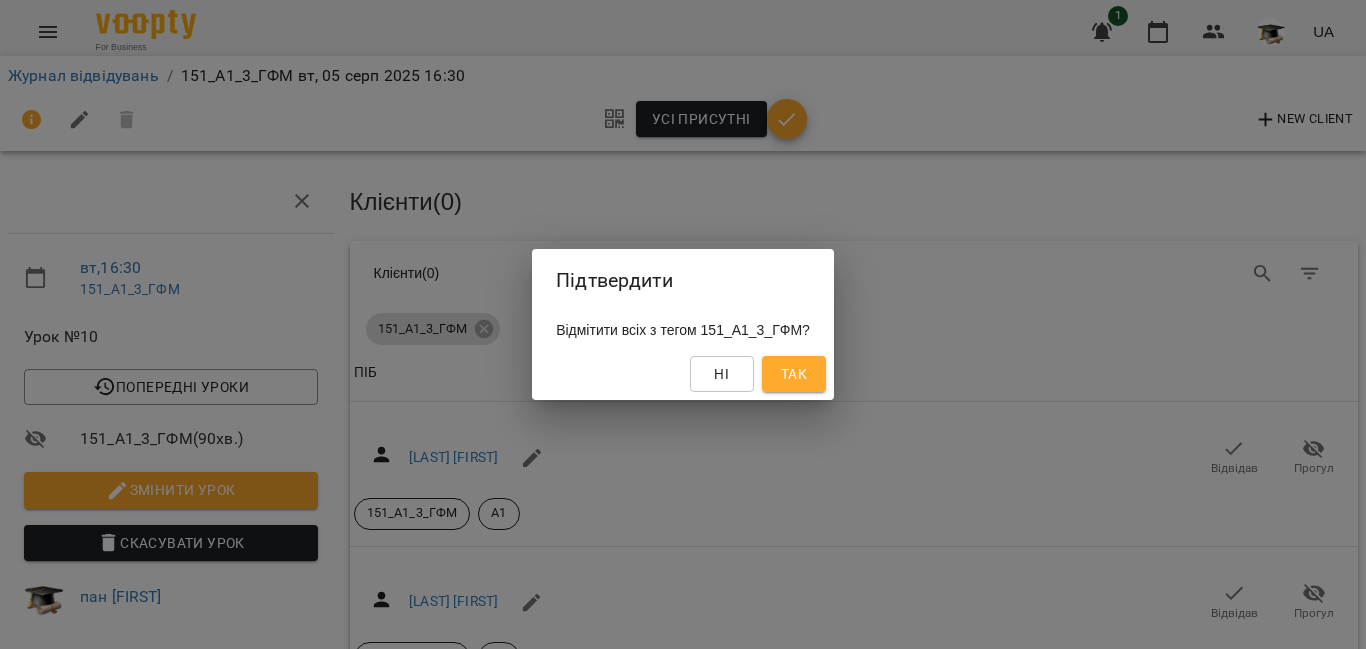 drag, startPoint x: 806, startPoint y: 375, endPoint x: 833, endPoint y: 376, distance: 27.018513 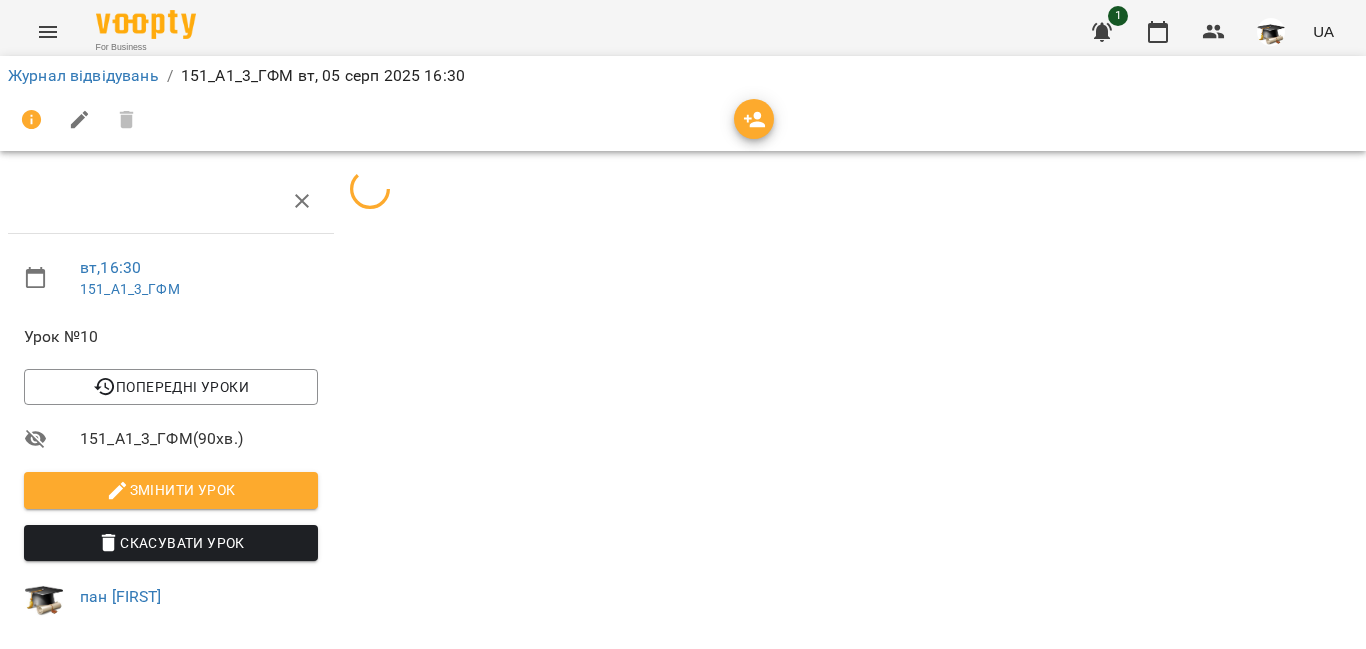 scroll, scrollTop: 500, scrollLeft: 0, axis: vertical 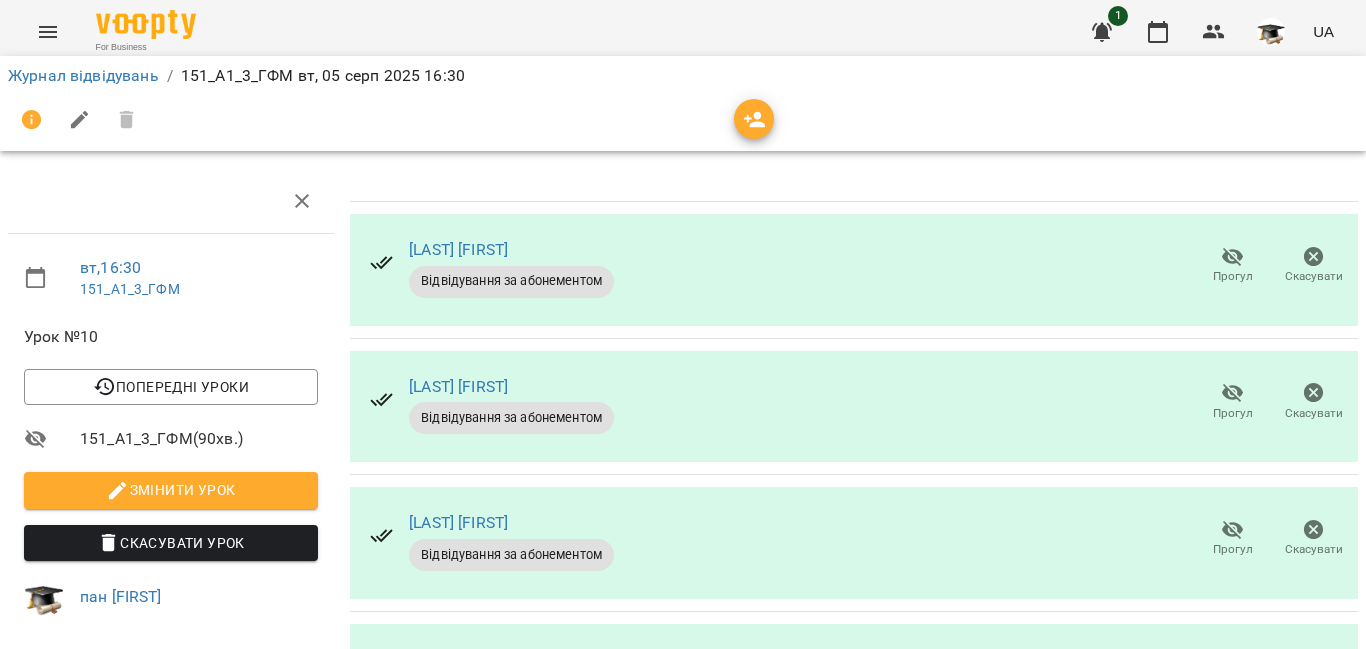 click on "Відвідування за абонементом Прогул Скасувати" at bounding box center [854, 953] 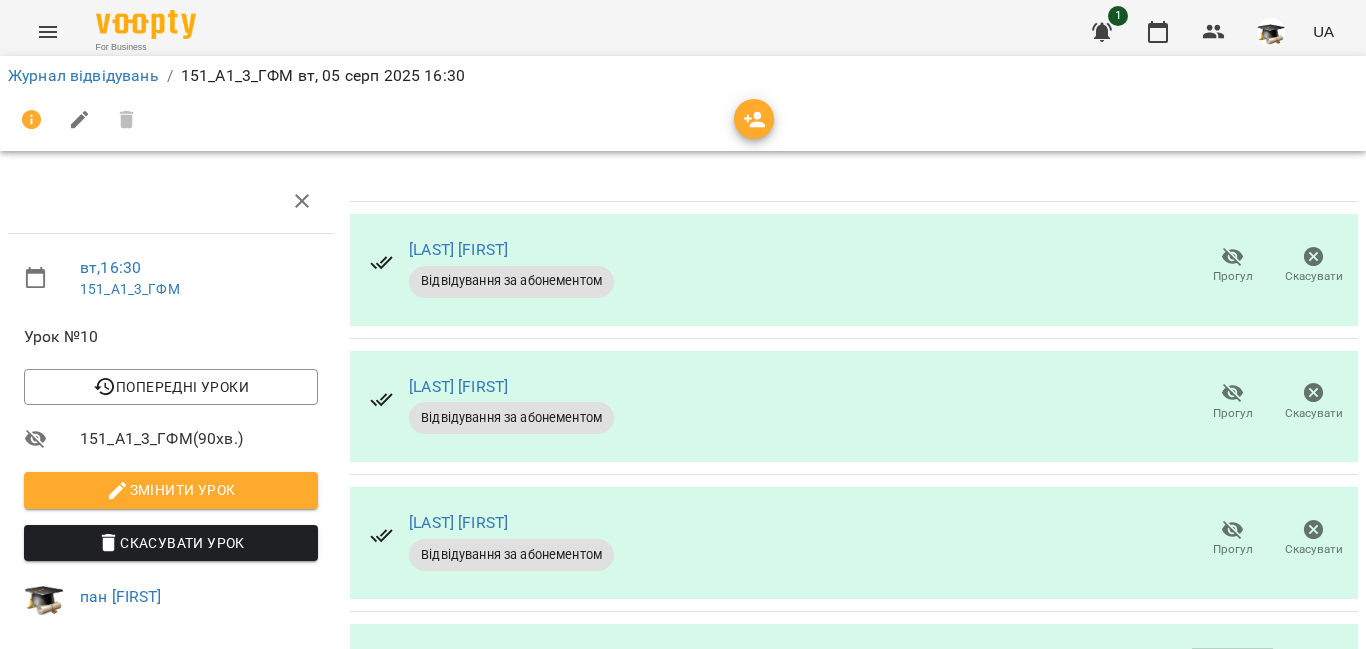 drag, startPoint x: 1217, startPoint y: 323, endPoint x: 1203, endPoint y: 326, distance: 14.3178215 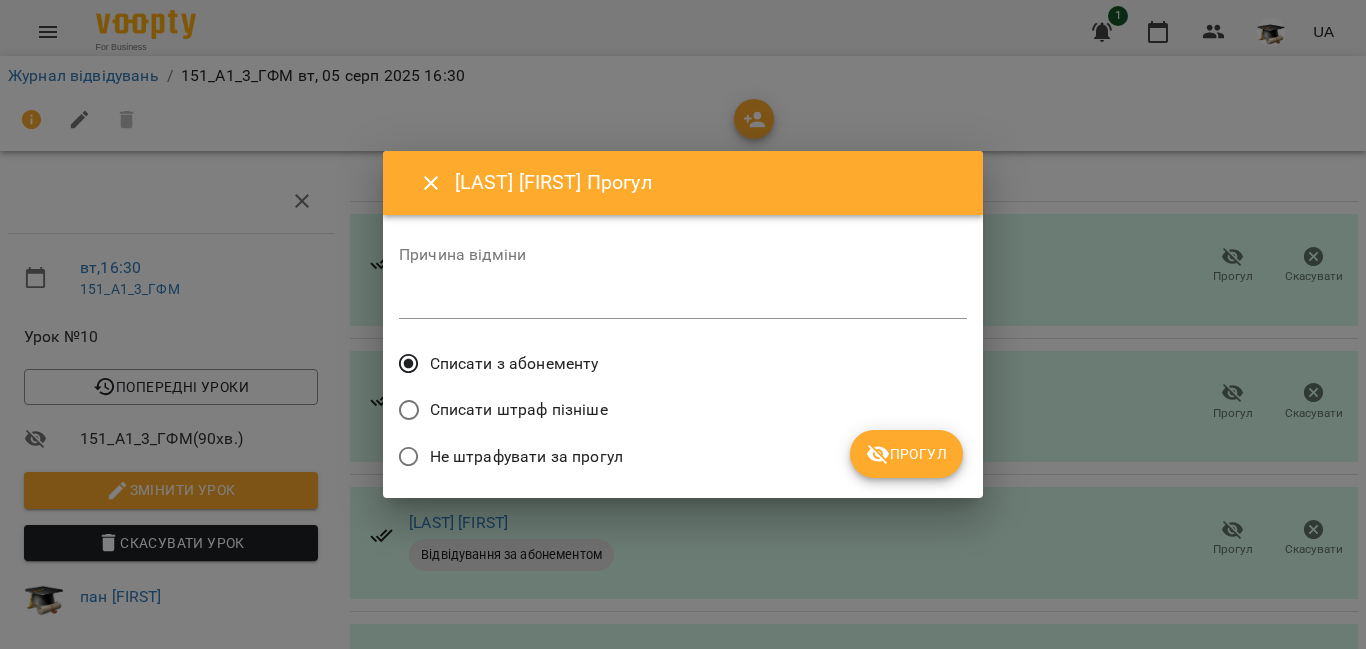 click on "Списати штраф пізніше" at bounding box center (519, 410) 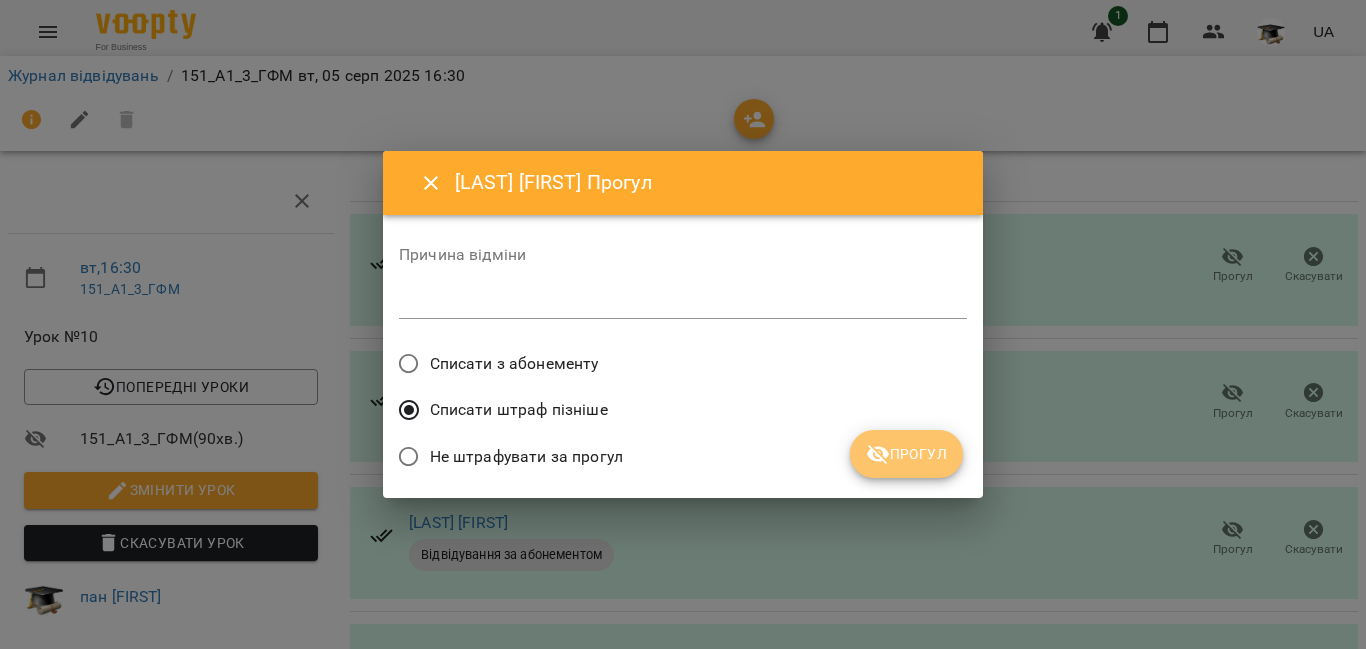 drag, startPoint x: 894, startPoint y: 452, endPoint x: 878, endPoint y: 442, distance: 18.867962 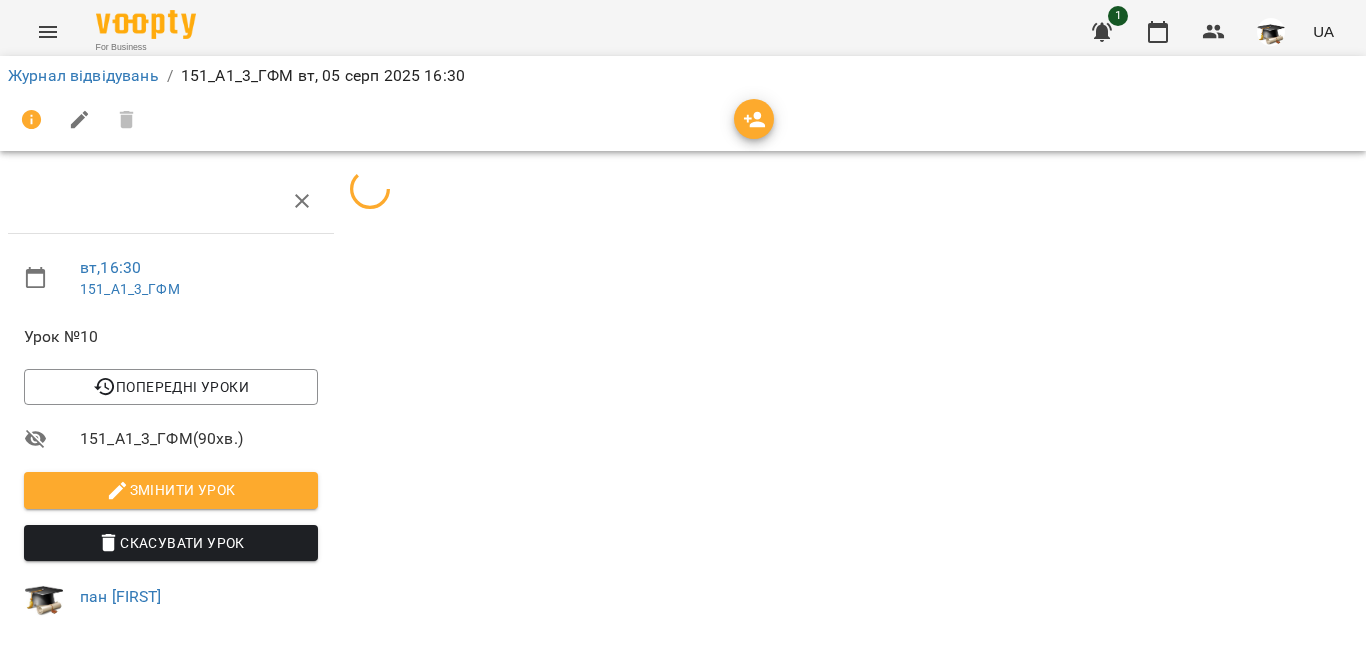 scroll, scrollTop: 350, scrollLeft: 0, axis: vertical 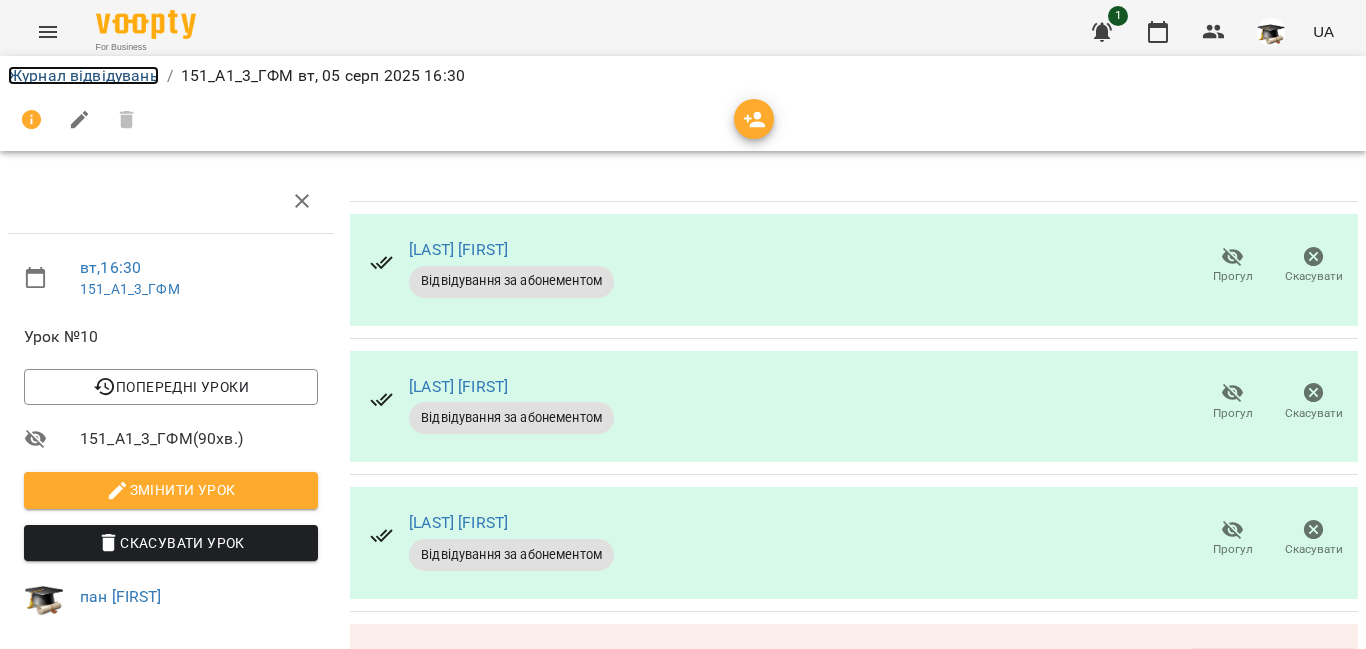 click on "Журнал відвідувань" at bounding box center (83, 75) 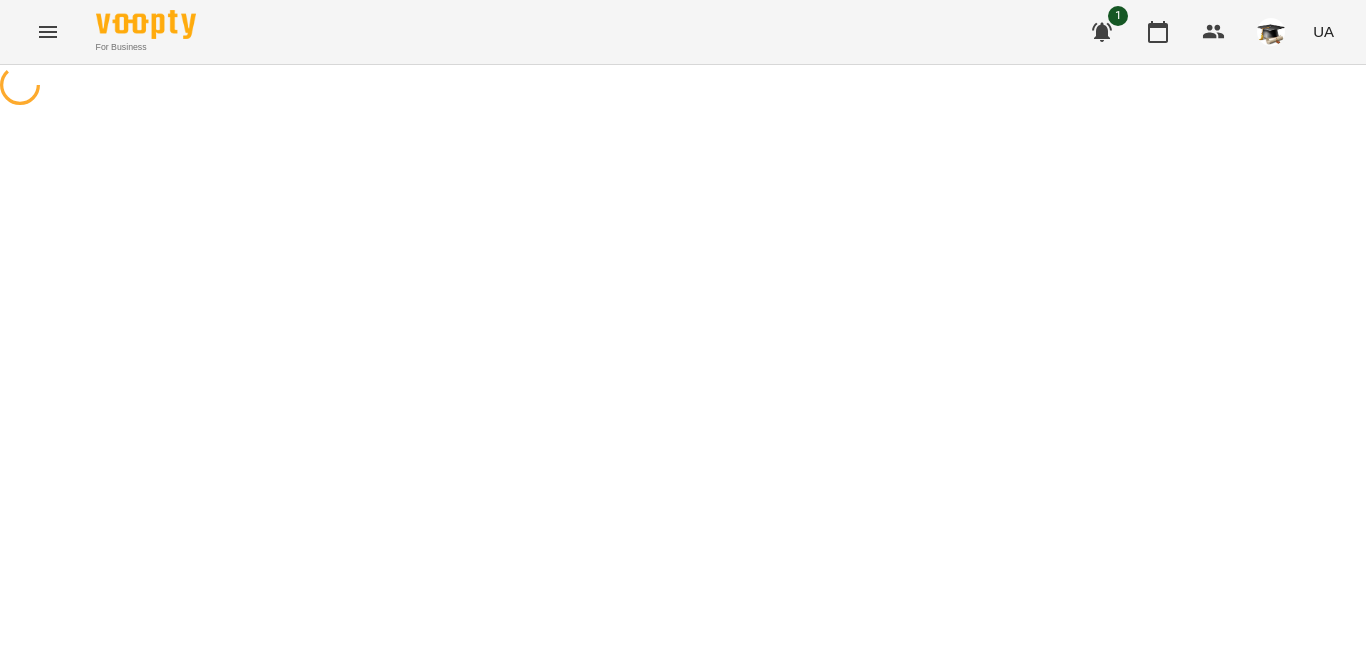 scroll, scrollTop: 0, scrollLeft: 0, axis: both 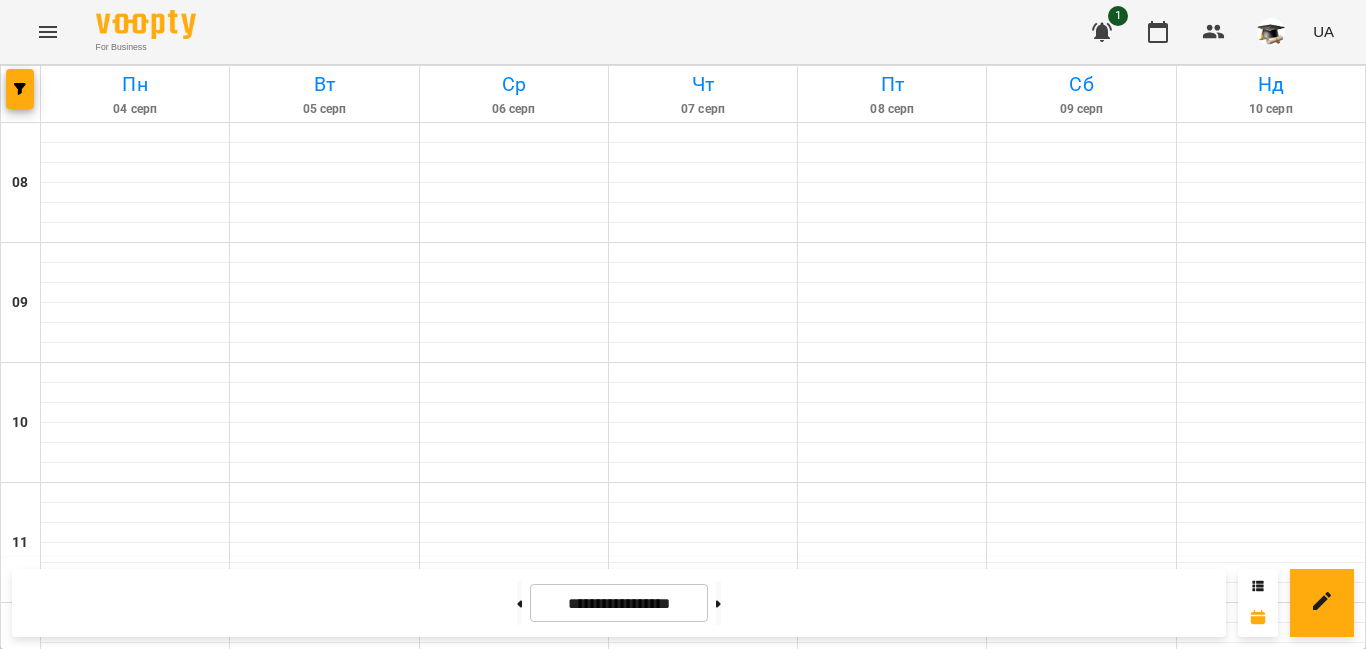click on "19:30" at bounding box center [447, 1531] 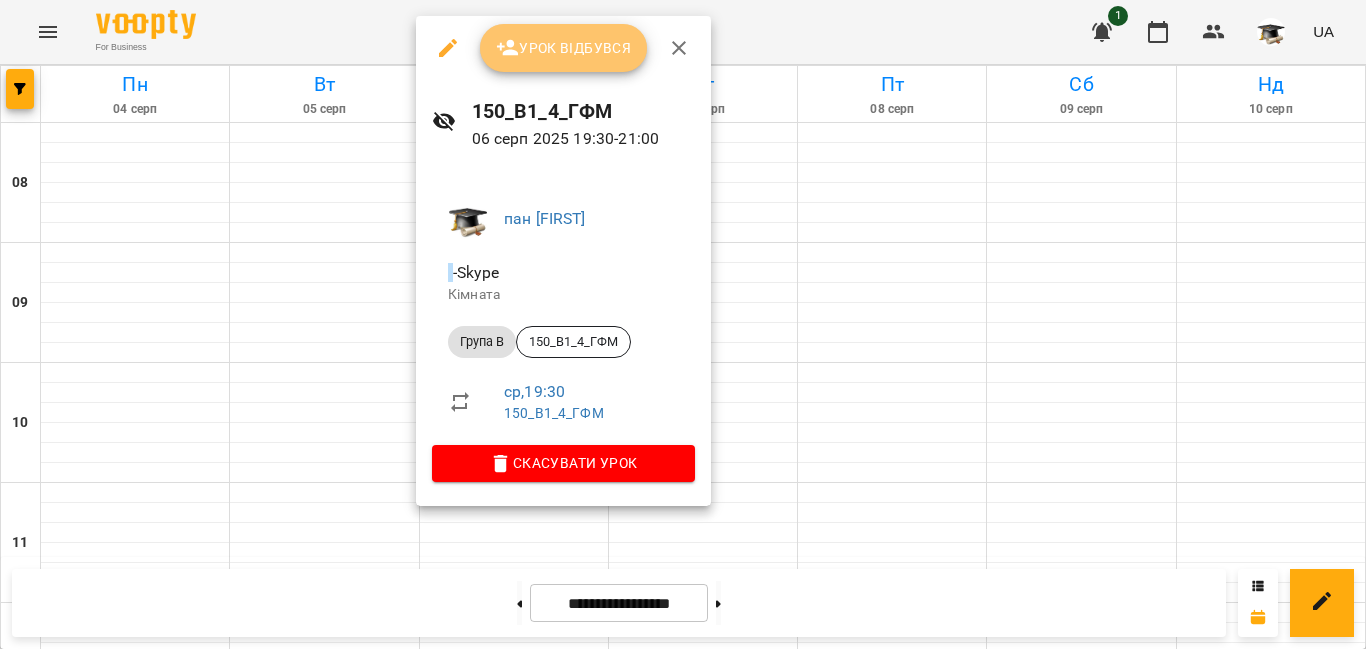 click on "Урок відбувся" at bounding box center [564, 48] 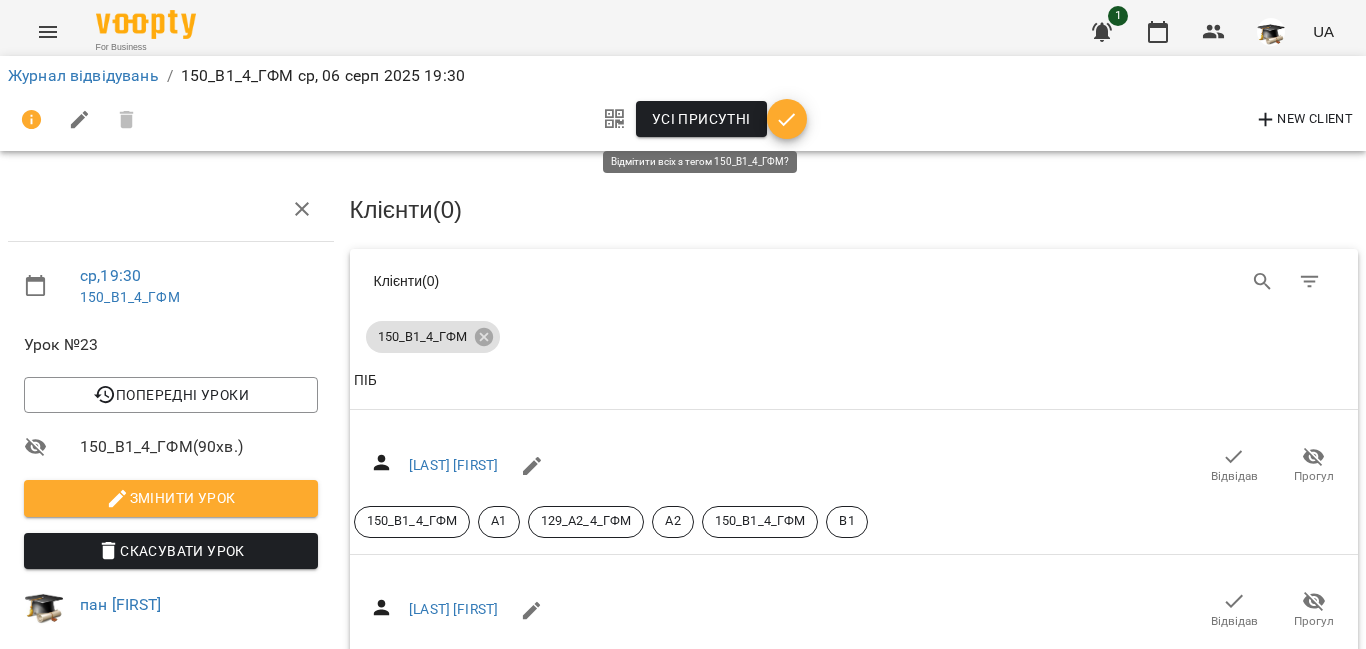 click on "Усі присутні" at bounding box center [701, 119] 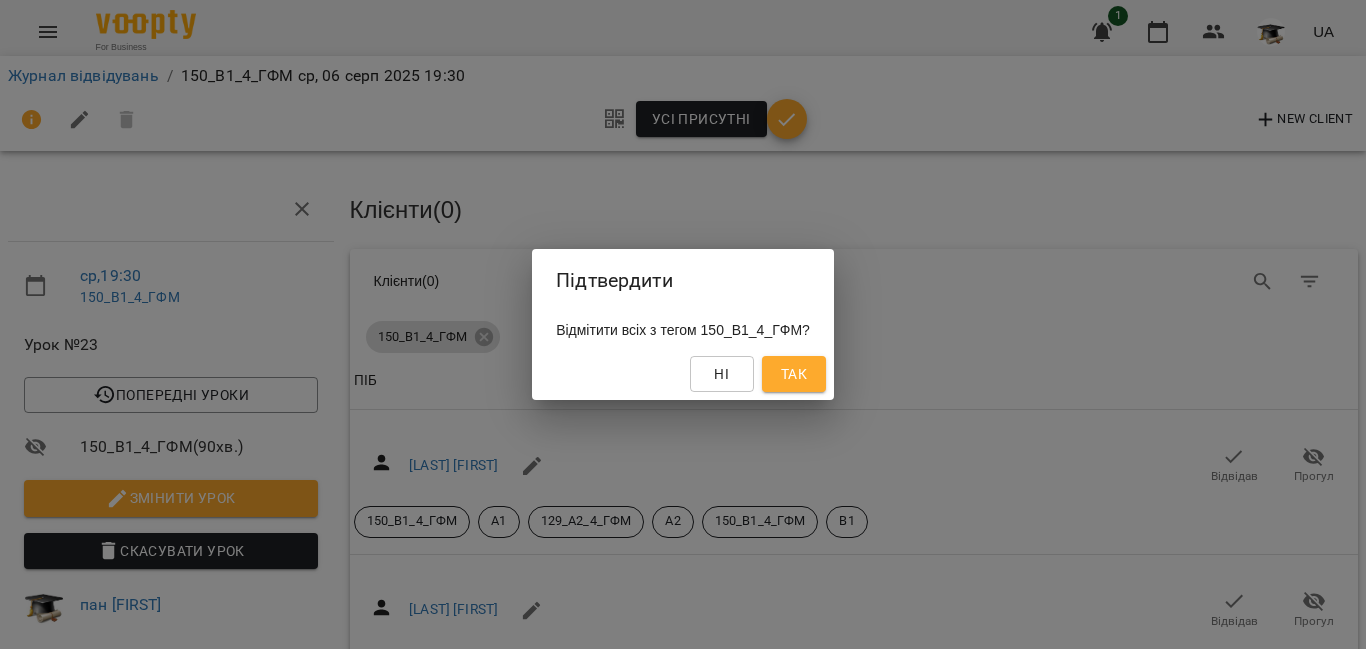 click on "Так" at bounding box center [794, 374] 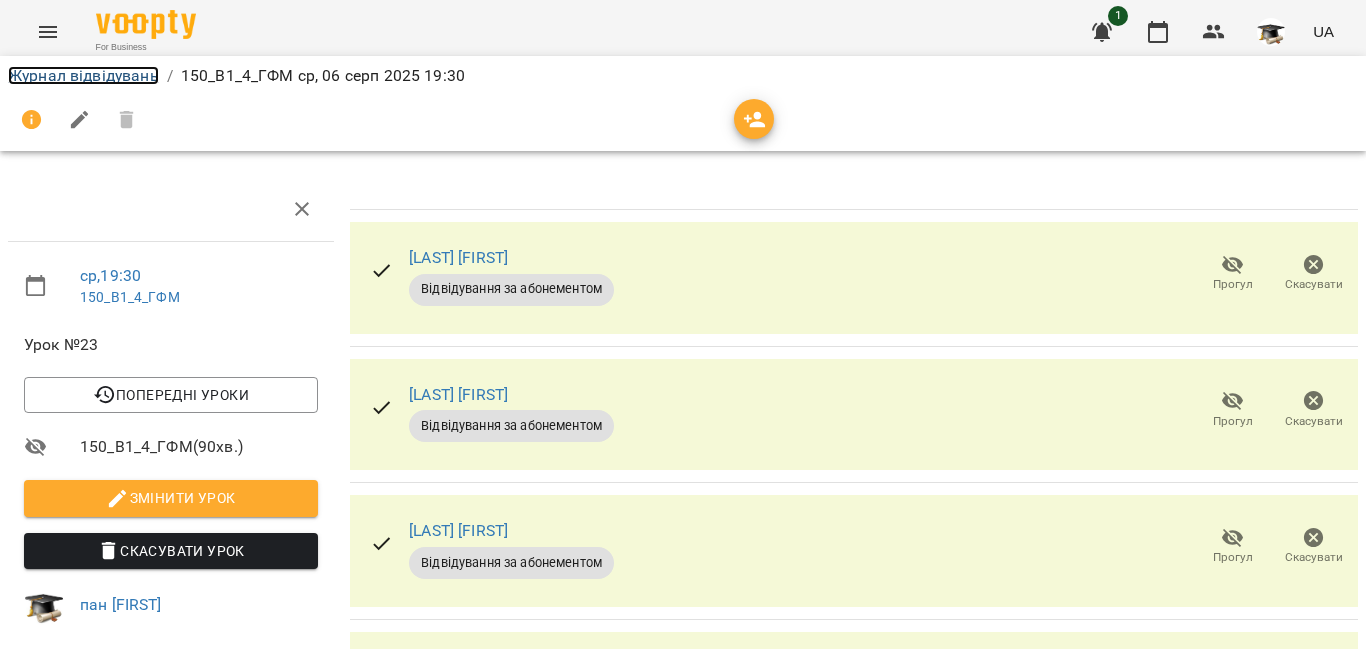 click on "Журнал відвідувань" at bounding box center (83, 75) 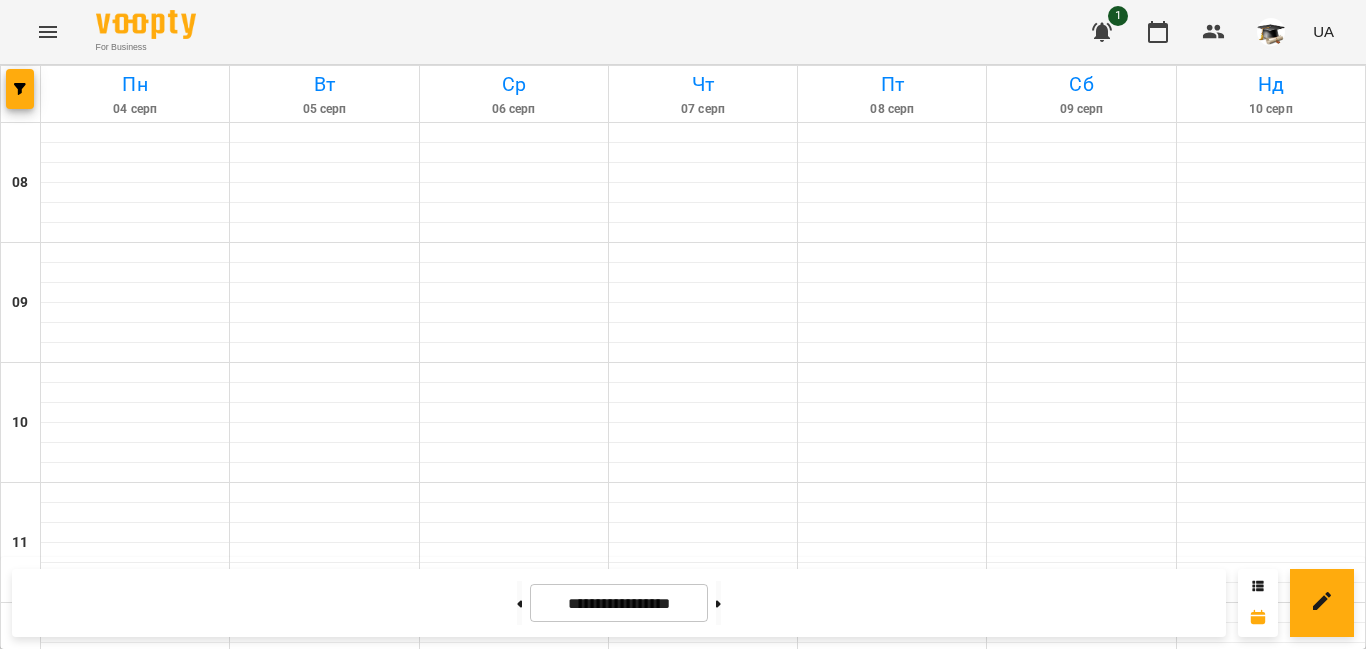 scroll, scrollTop: 1100, scrollLeft: 0, axis: vertical 